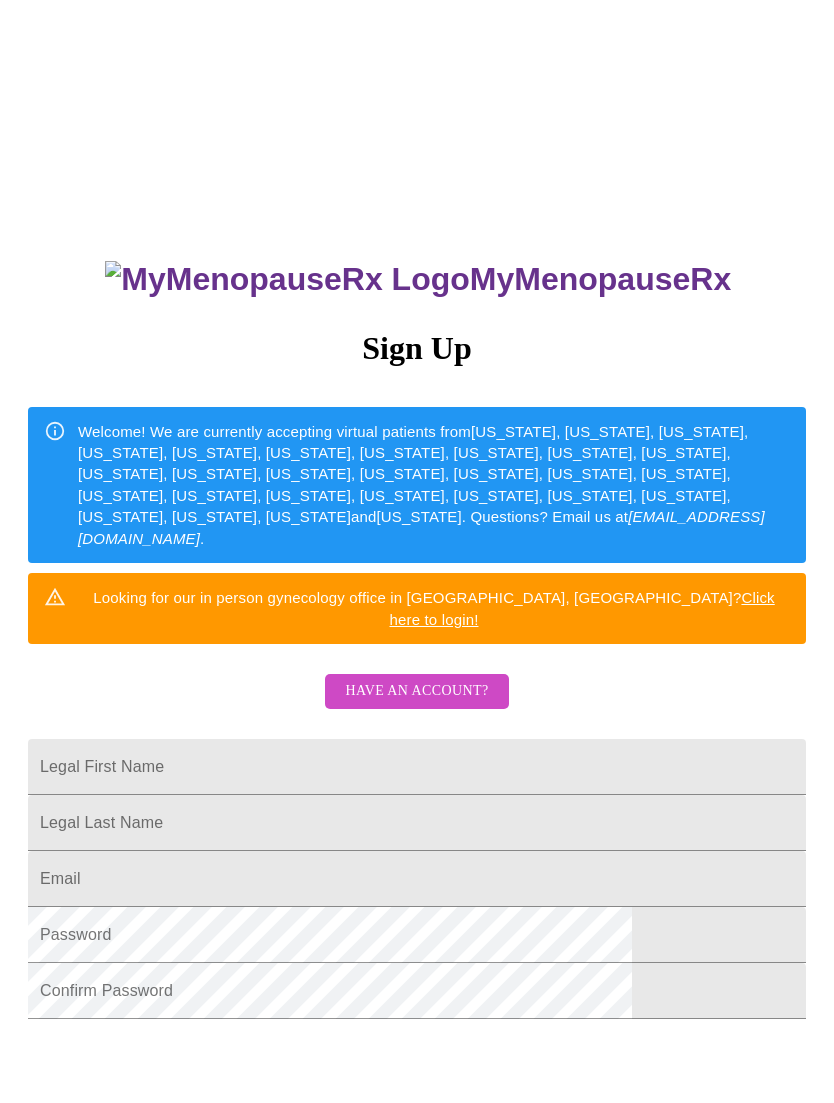 scroll, scrollTop: 0, scrollLeft: 0, axis: both 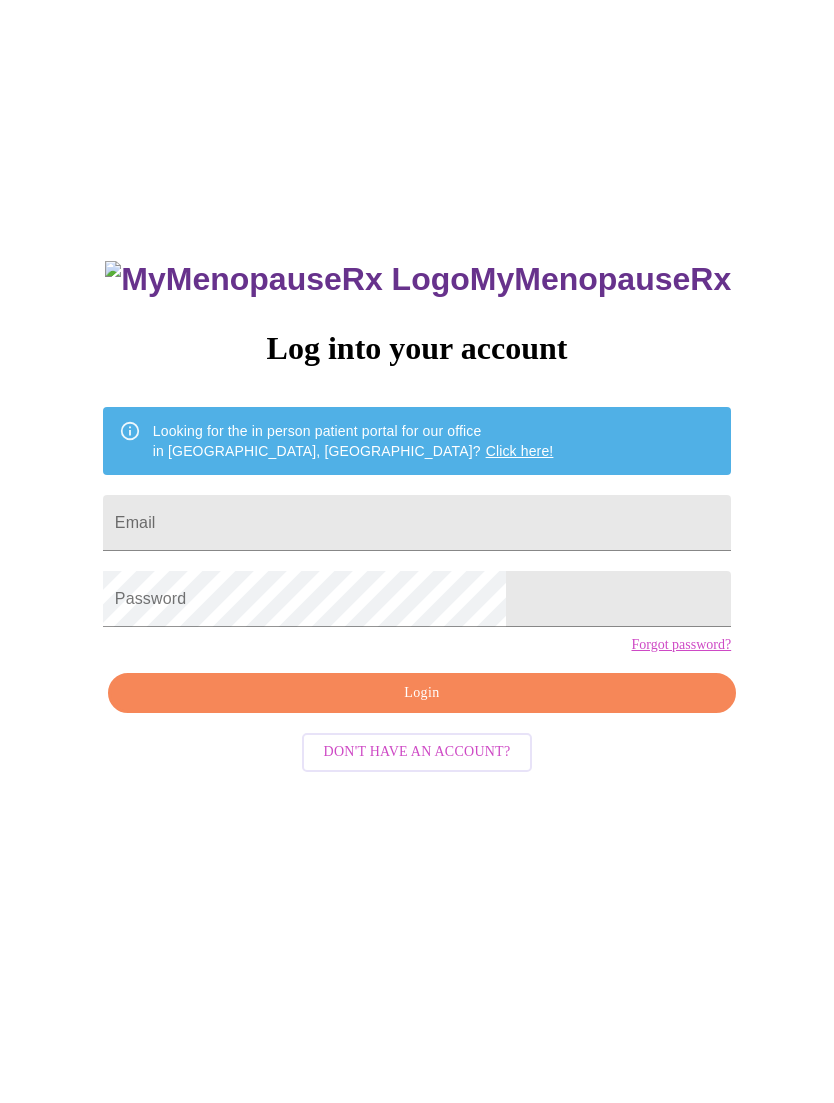 click on "Email" at bounding box center [417, 523] 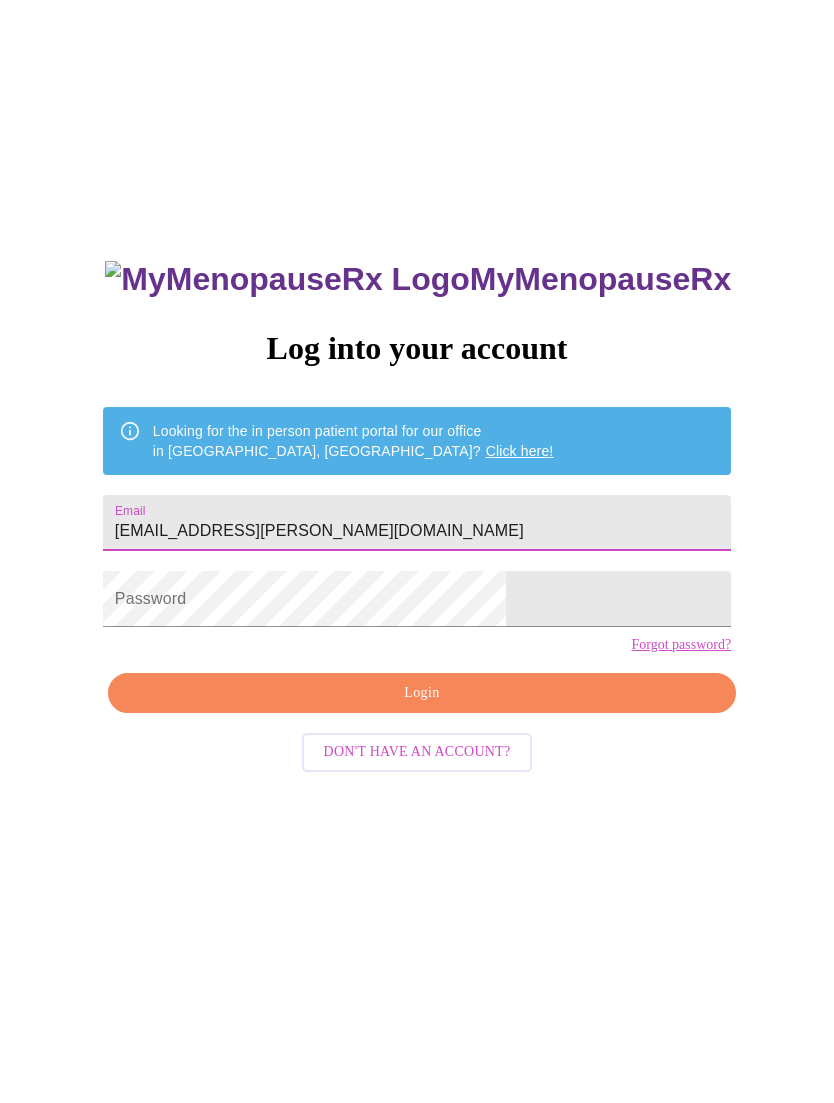 type on "[EMAIL_ADDRESS][PERSON_NAME][DOMAIN_NAME]" 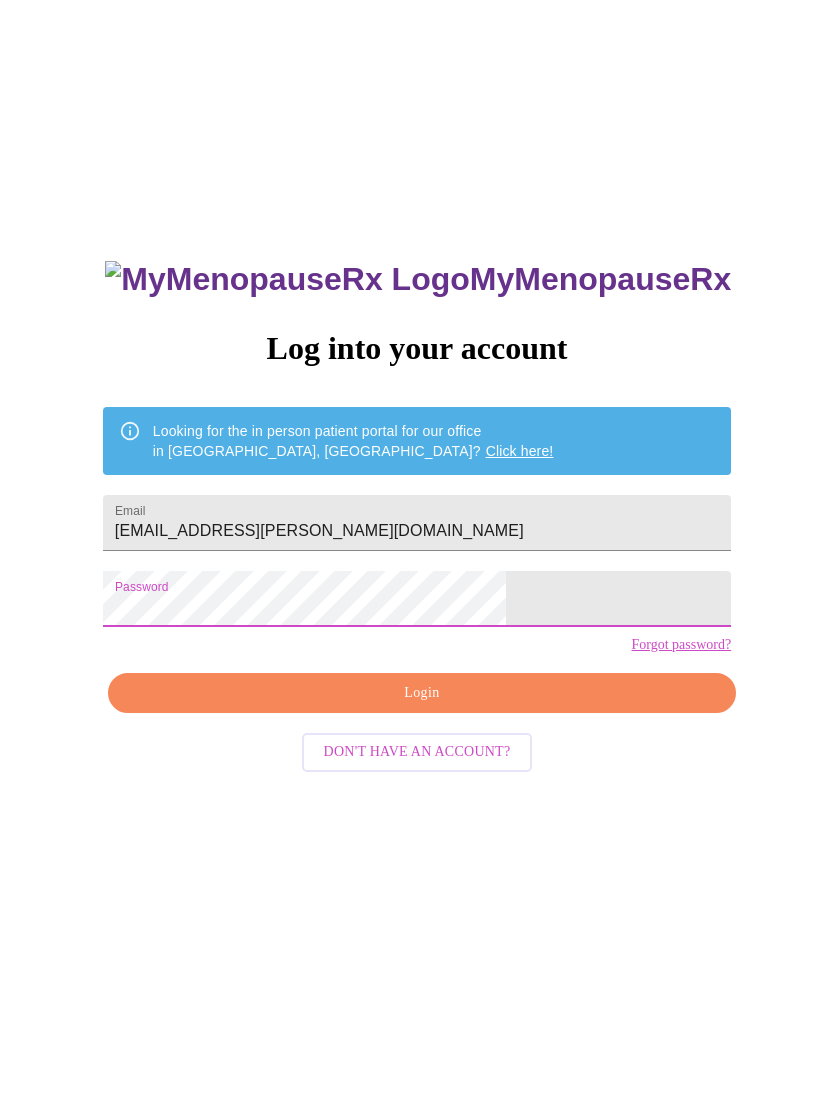 click on "Login" at bounding box center (422, 693) 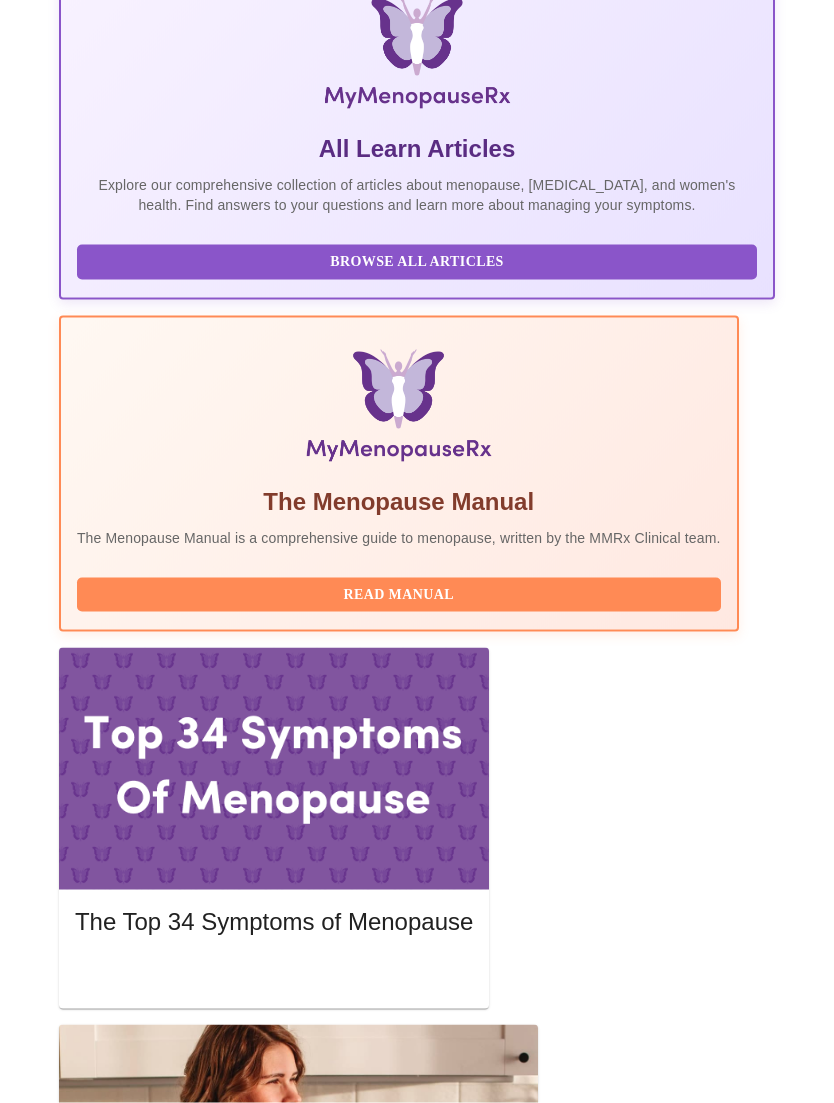 scroll, scrollTop: 0, scrollLeft: 0, axis: both 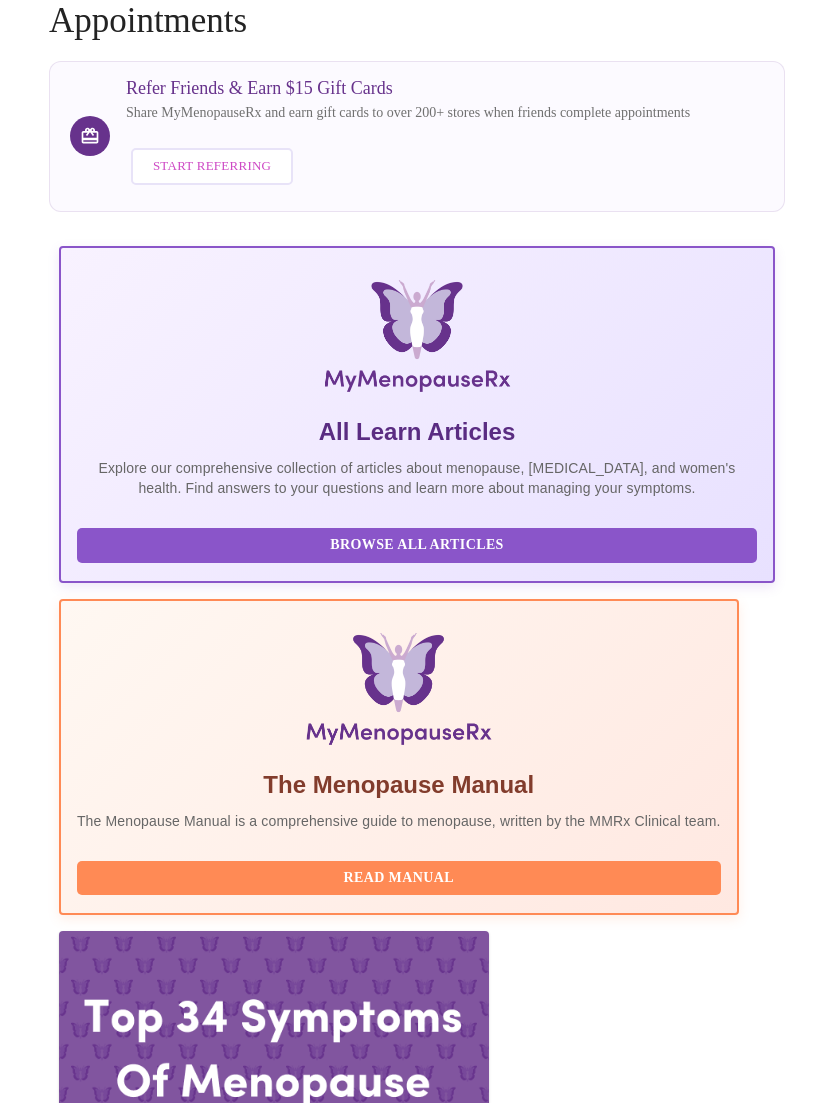 click on "Complete Pre-Assessment" at bounding box center [639, 3295] 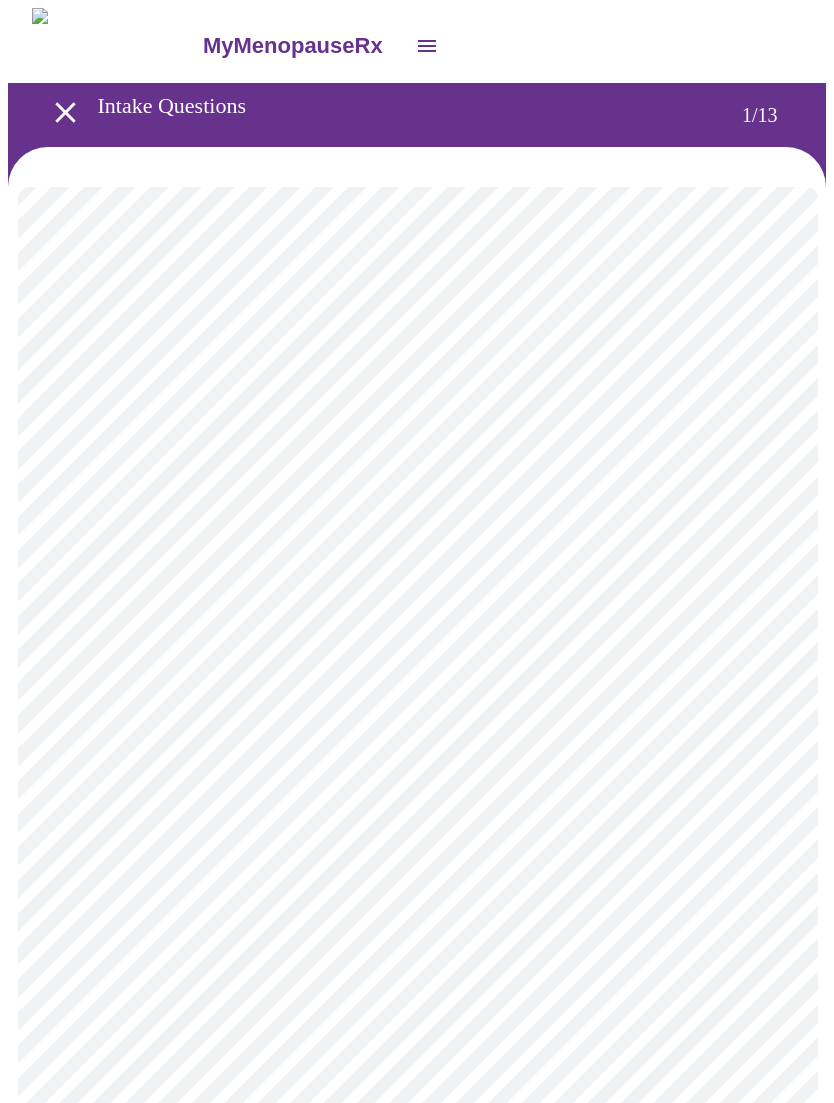 click on "MyMenopauseRx Intake Questions 1  /  13" at bounding box center [417, 920] 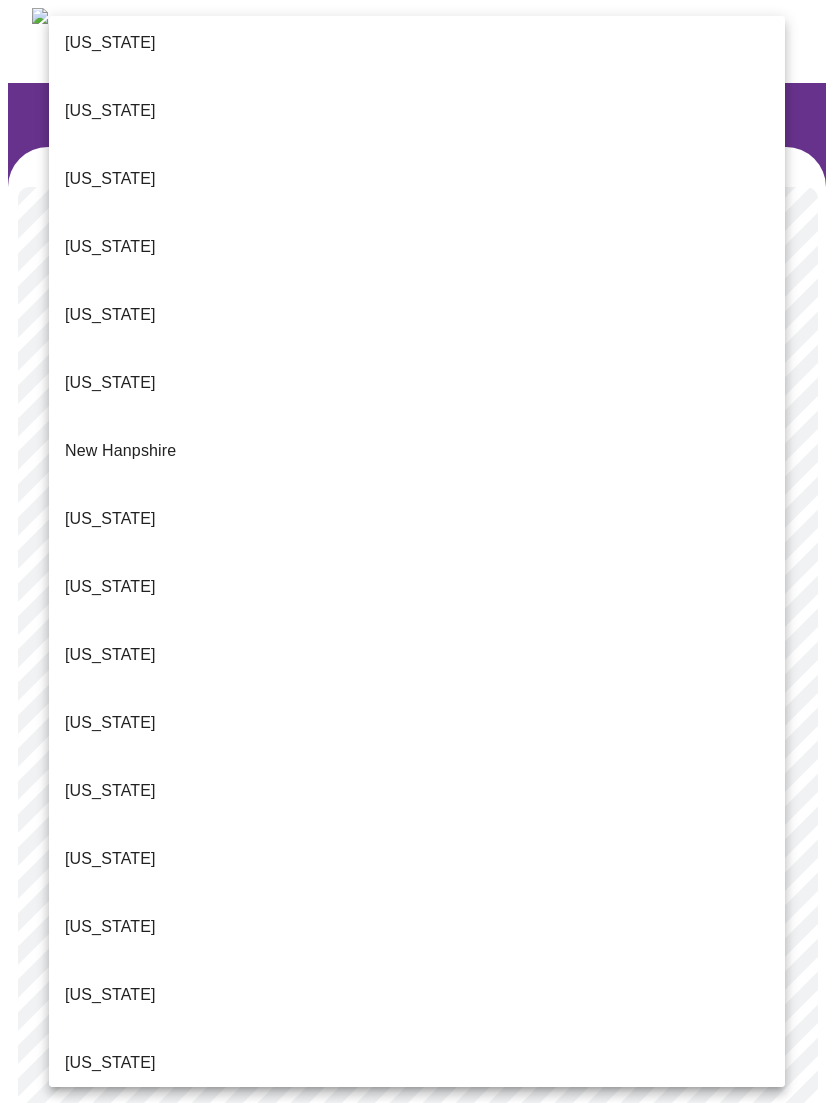scroll, scrollTop: 1539, scrollLeft: 0, axis: vertical 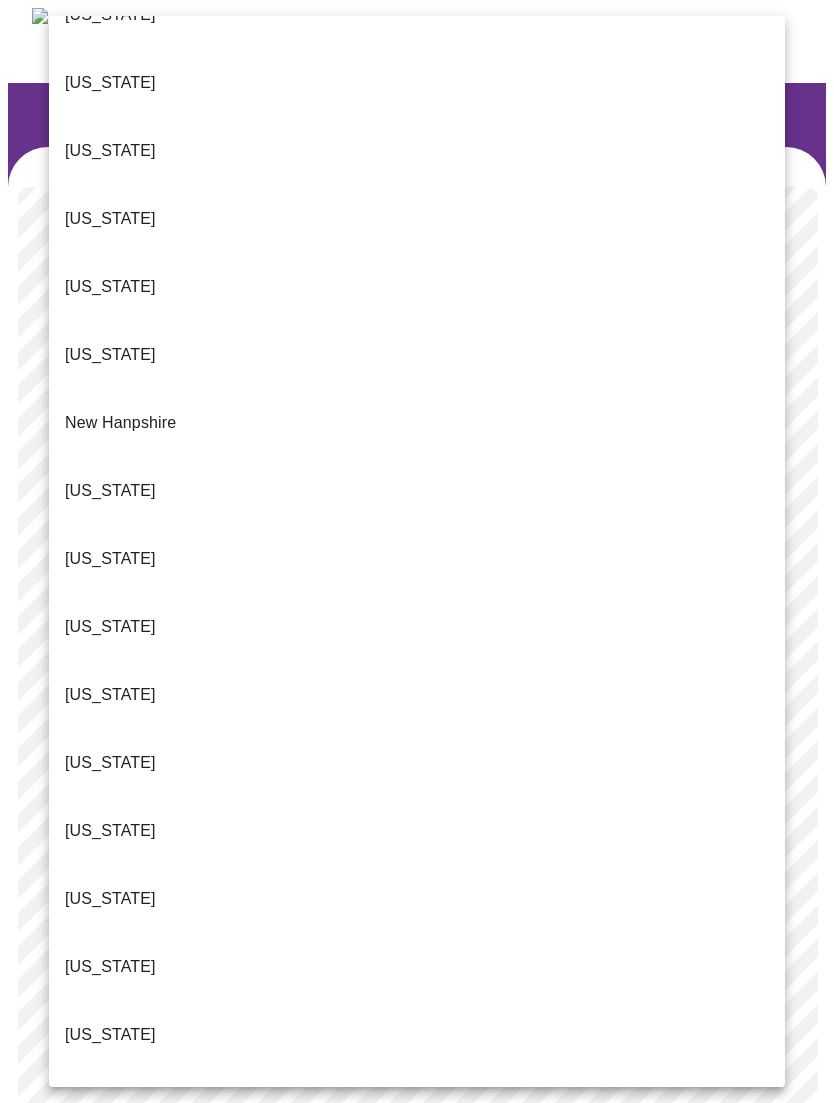 click on "[US_STATE]" at bounding box center [417, 1307] 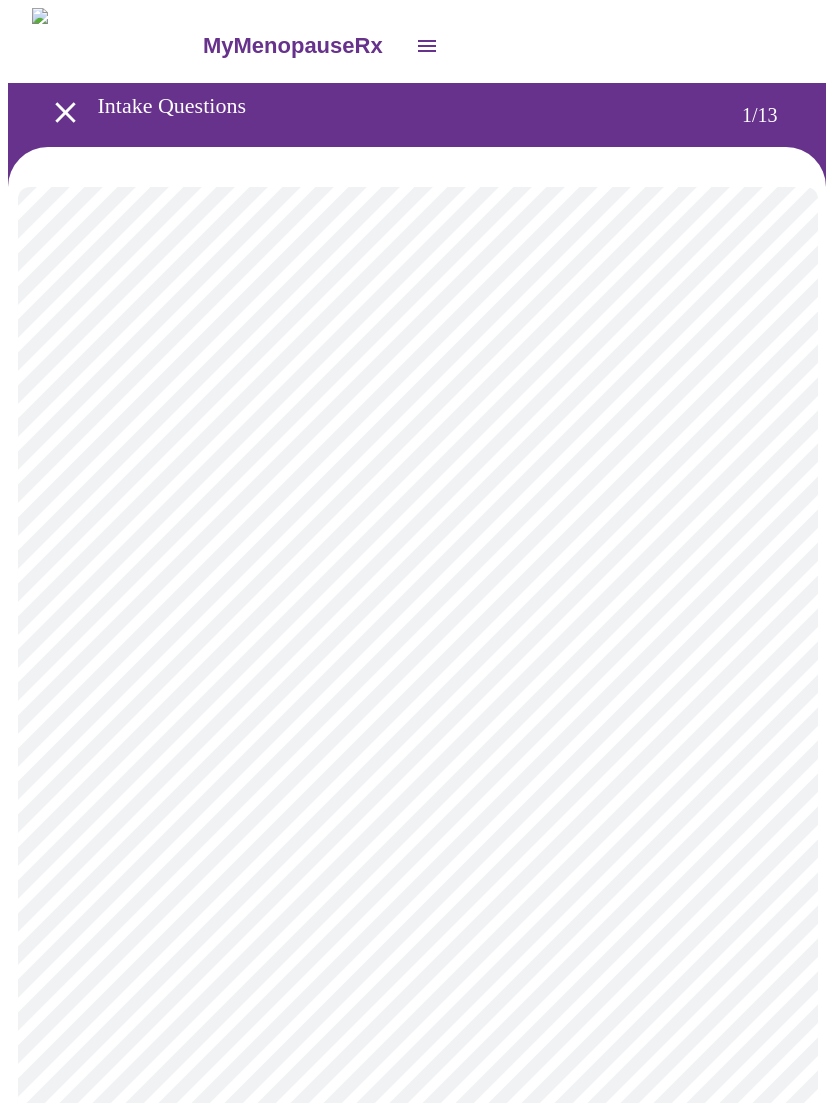 click on "MyMenopauseRx Intake Questions 1  /  13" at bounding box center [417, 914] 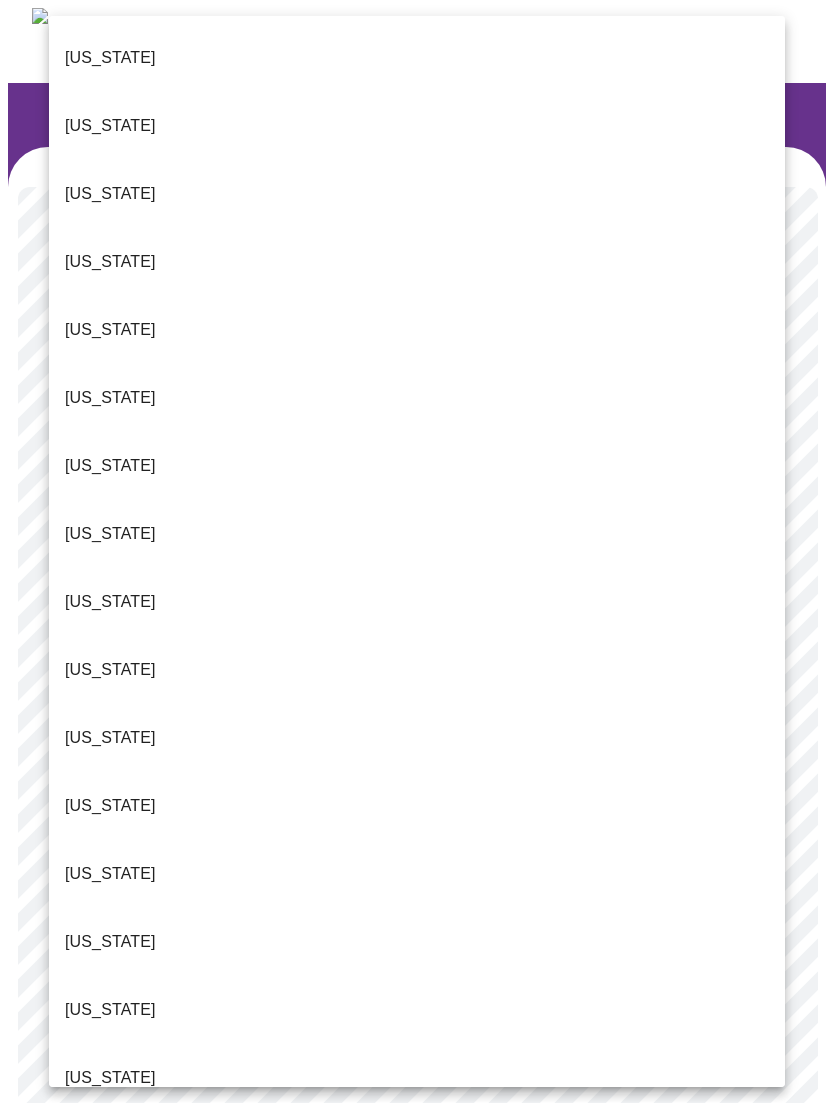 scroll, scrollTop: 1545, scrollLeft: 0, axis: vertical 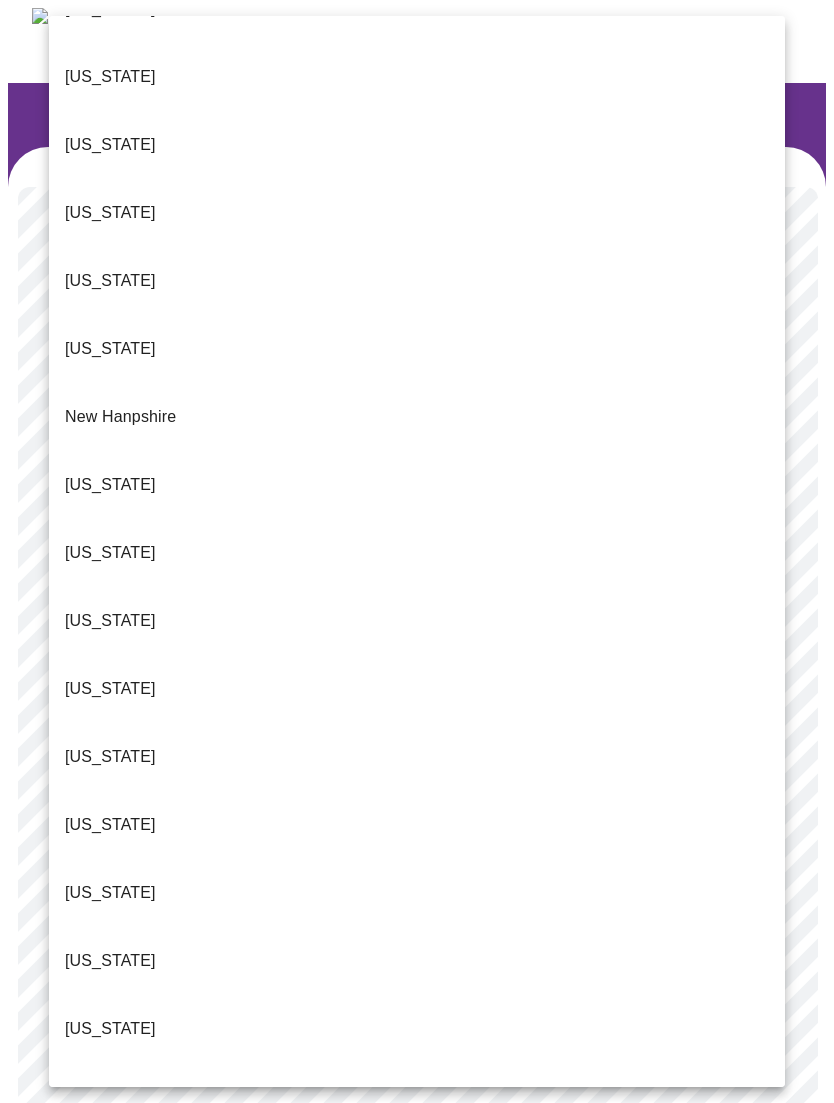click on "[US_STATE]" at bounding box center (110, 1233) 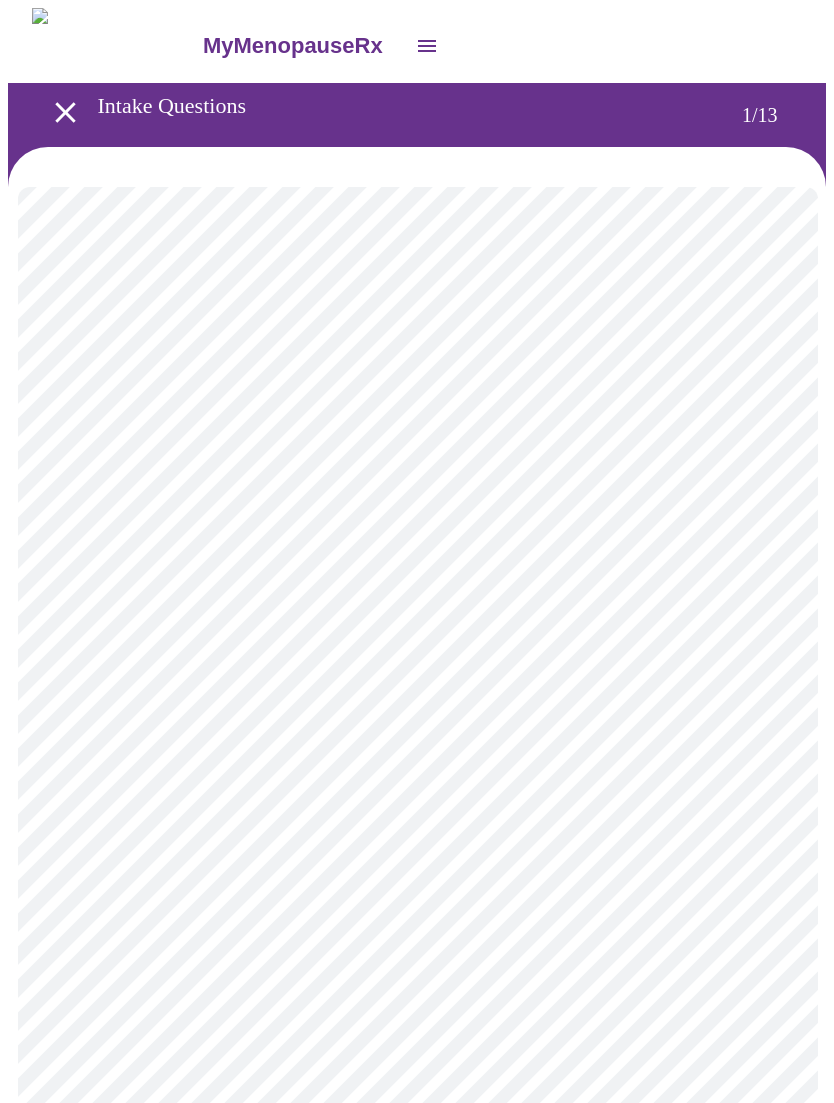 click on "MyMenopauseRx Intake Questions 1  /  13" at bounding box center (417, 914) 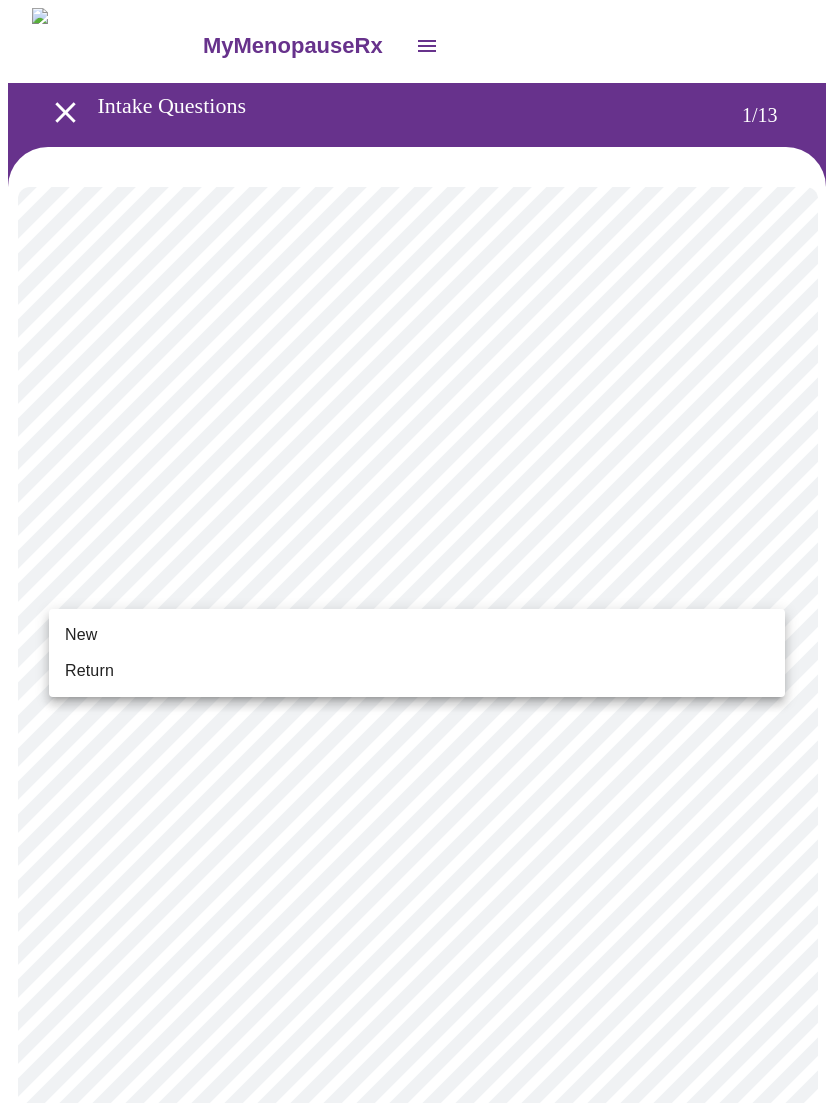click on "Return" at bounding box center (89, 671) 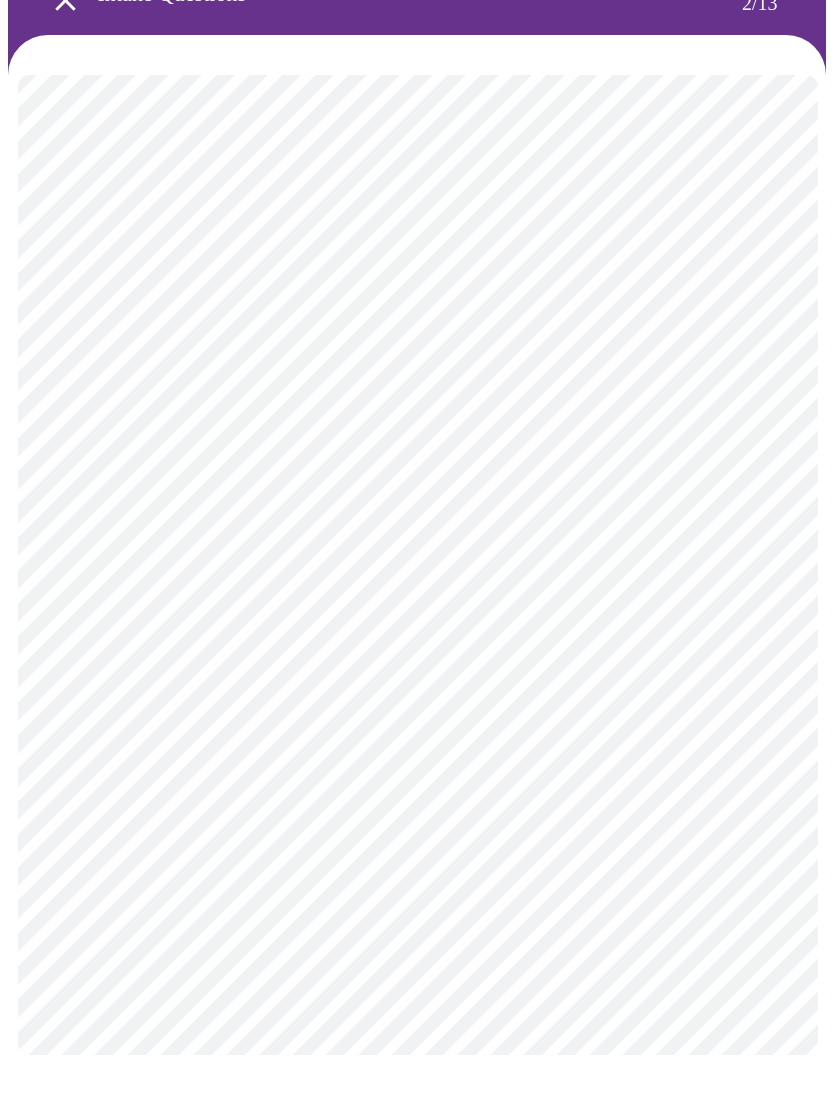 scroll, scrollTop: 32, scrollLeft: 0, axis: vertical 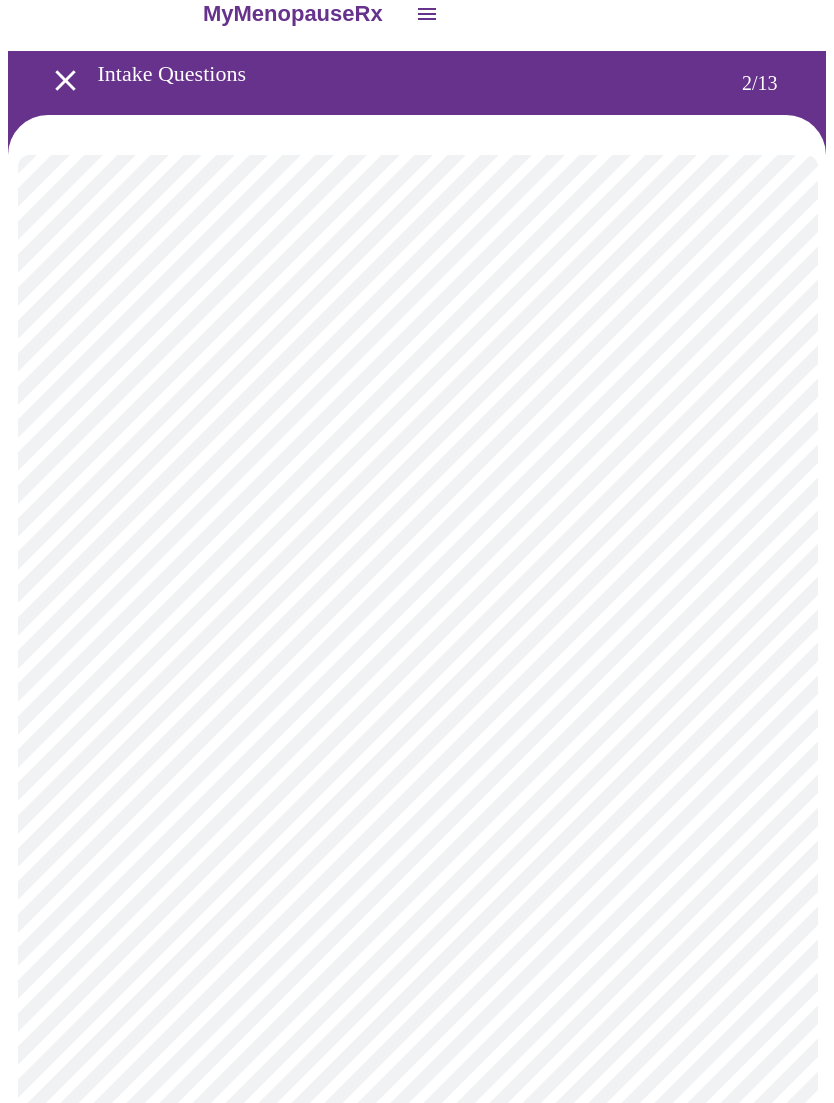 click on "MyMenopauseRx Intake Questions 2  /  13" at bounding box center [417, 575] 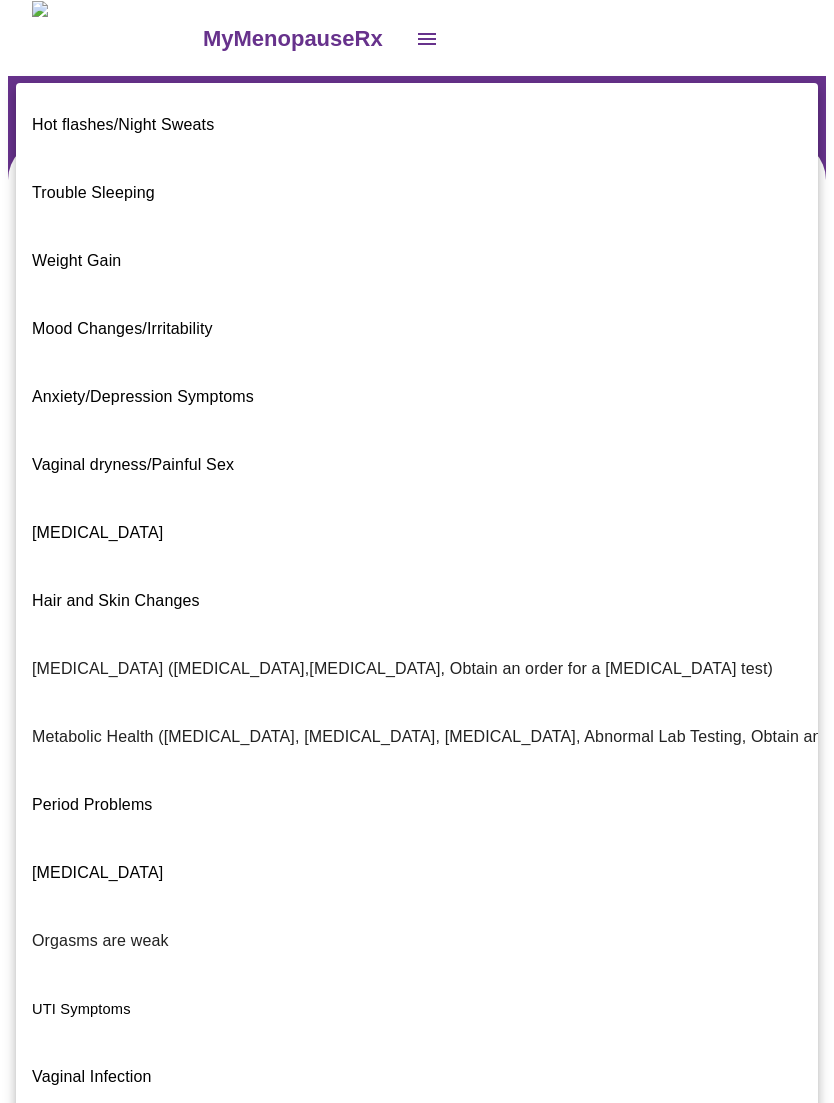 scroll, scrollTop: 0, scrollLeft: 0, axis: both 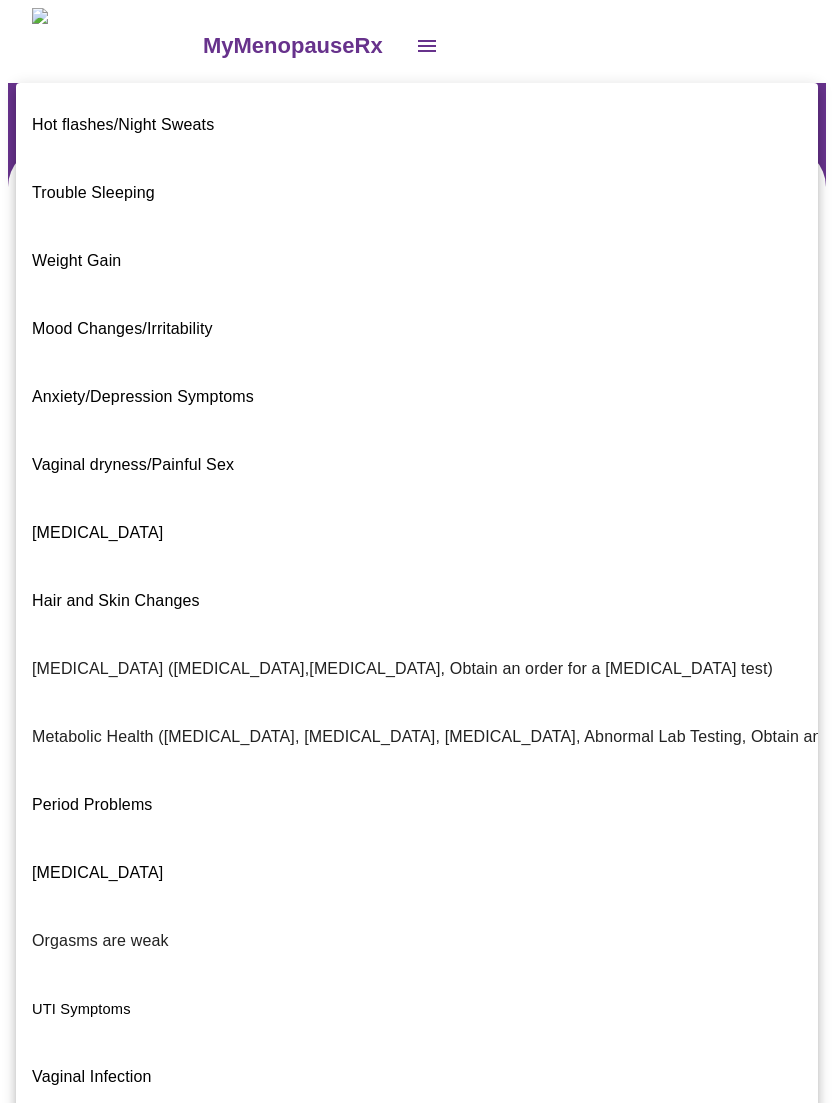 click on "Other" at bounding box center [52, 1349] 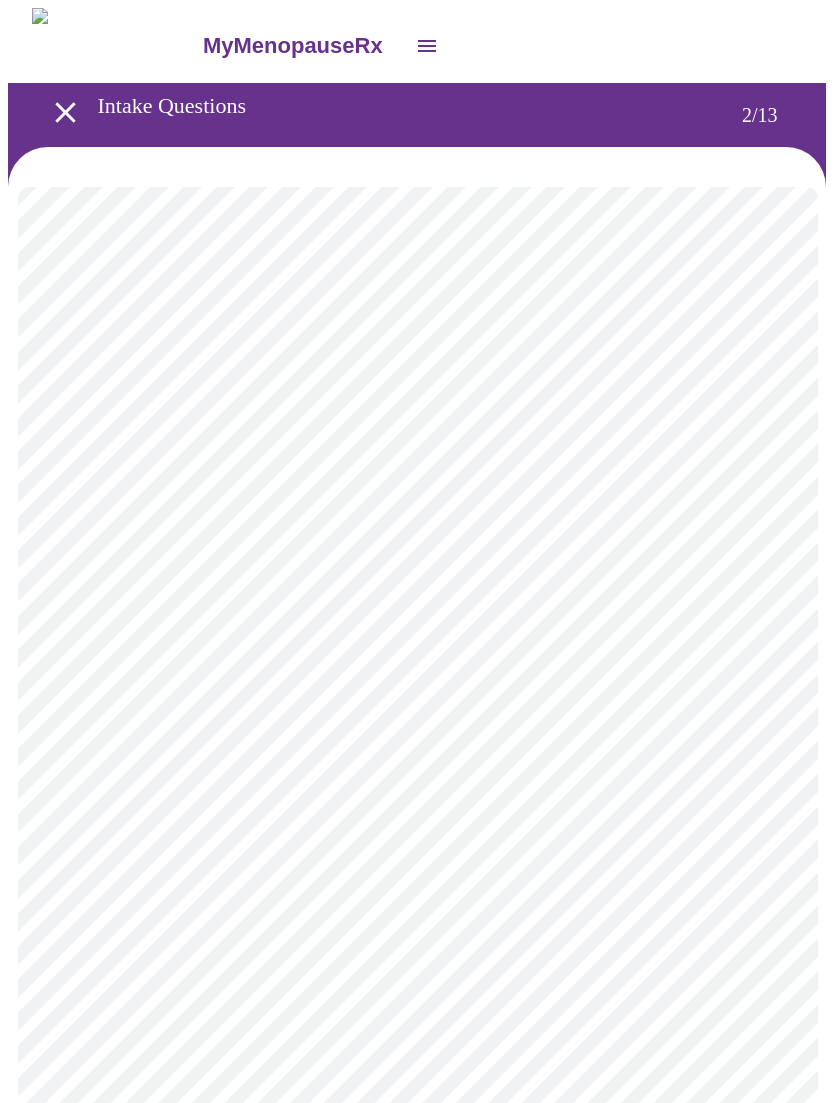 click on "MyMenopauseRx Intake Questions 2  /  13" at bounding box center [417, 602] 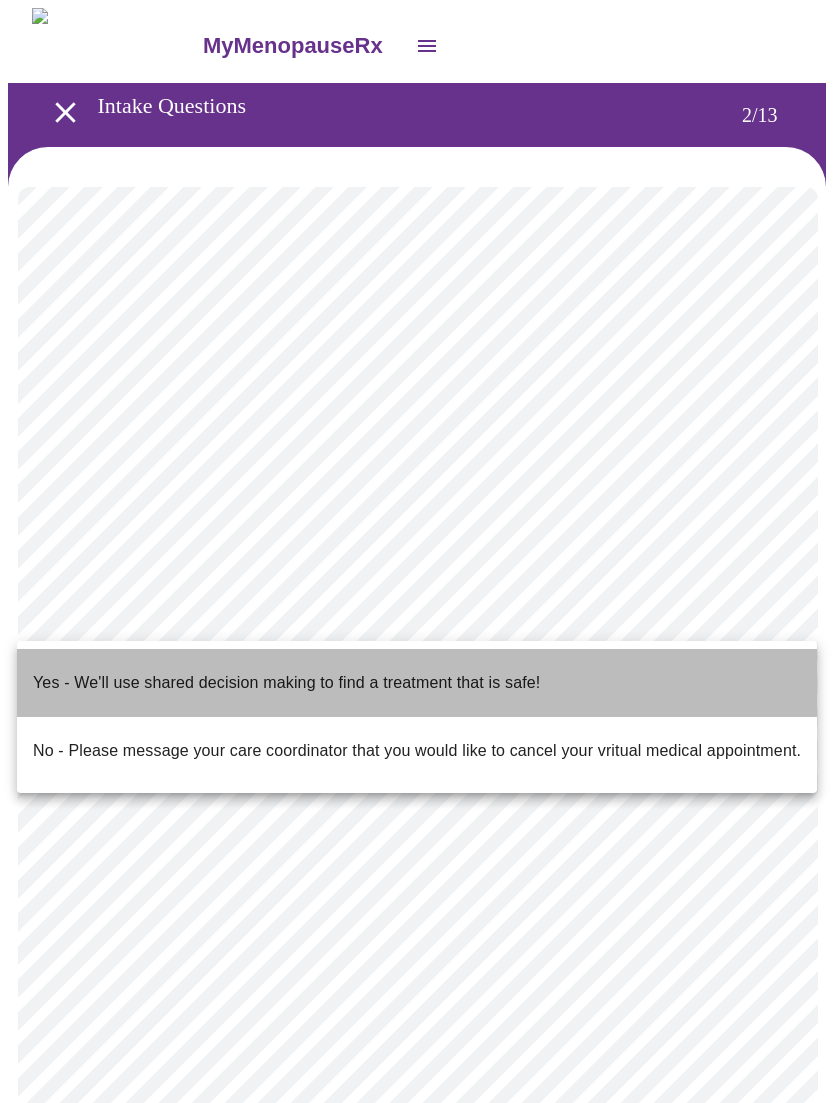 click on "Yes - We'll use shared decision making to find a treatment that is safe!" at bounding box center [286, 683] 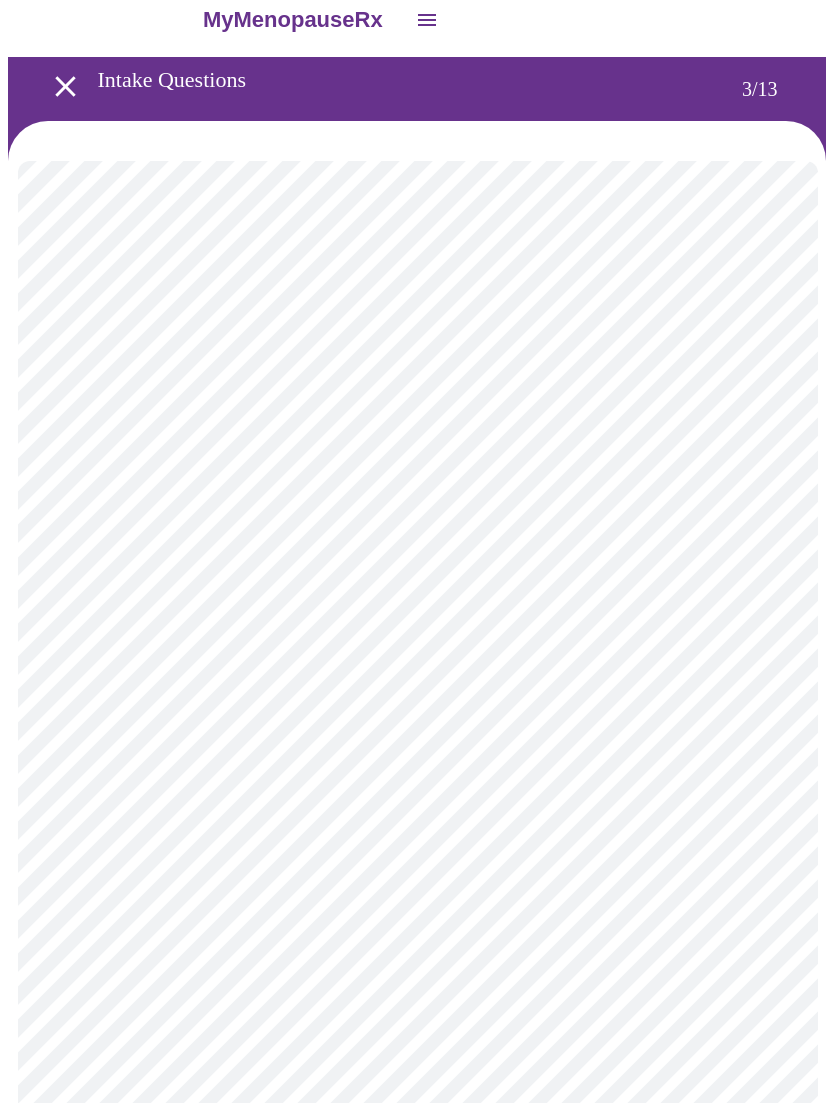 scroll, scrollTop: 31, scrollLeft: 0, axis: vertical 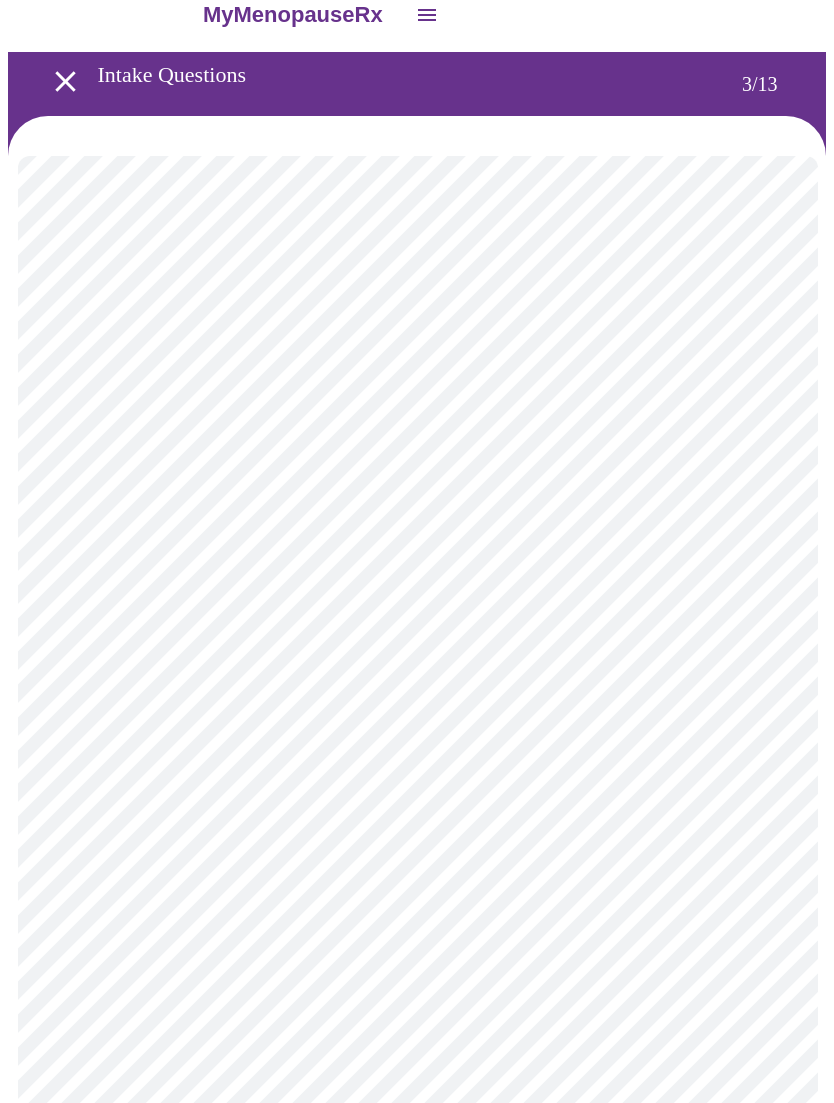 click on "MyMenopauseRx Intake Questions 3  /  13" at bounding box center (417, 1323) 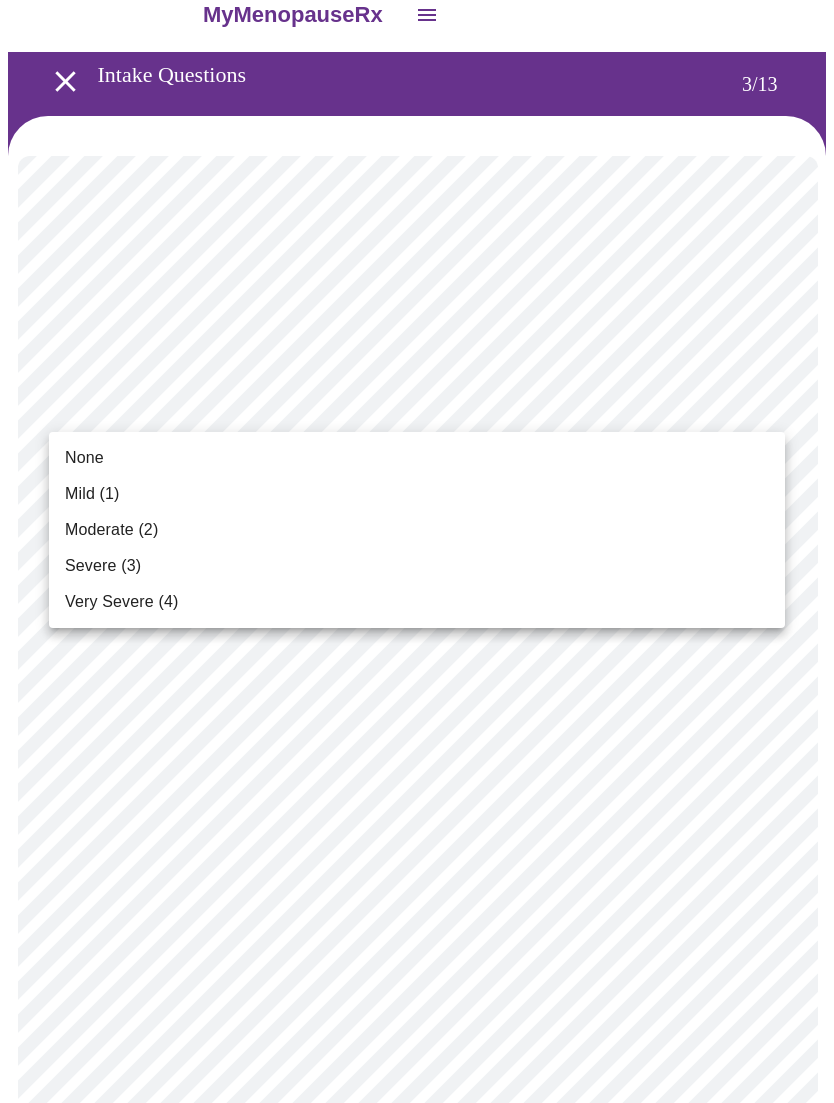 click on "None" at bounding box center [84, 458] 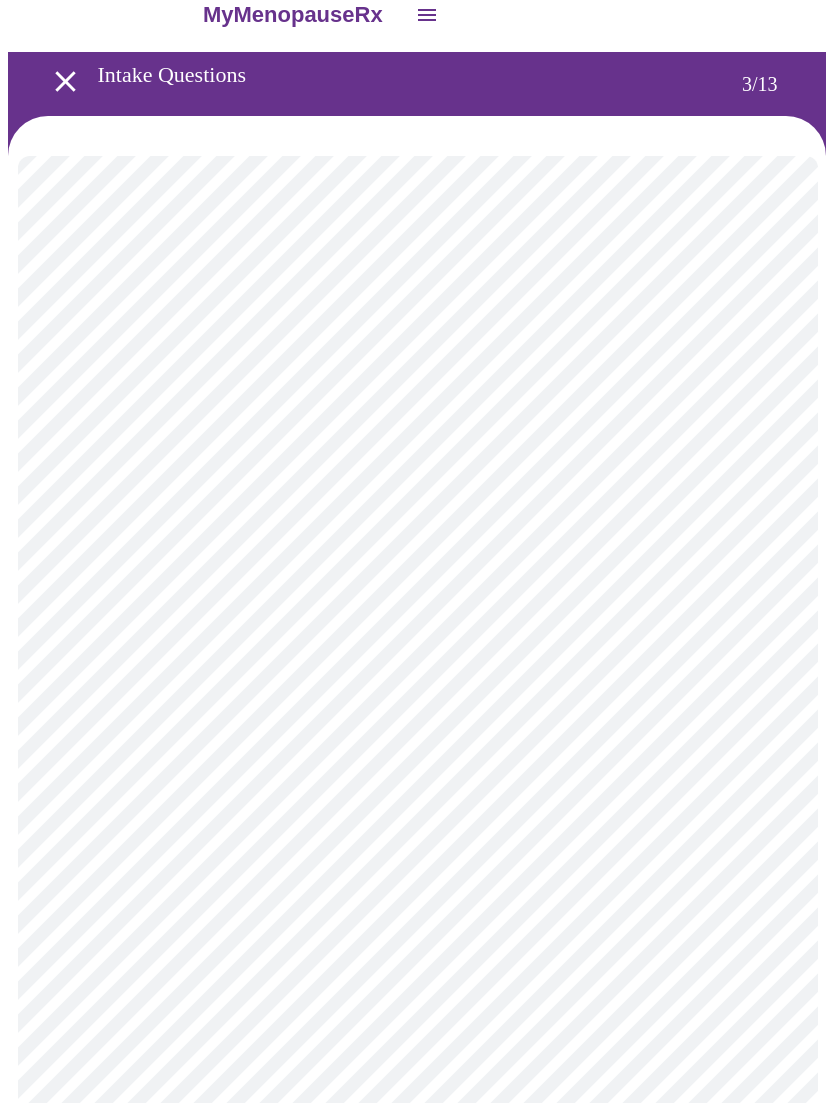 scroll, scrollTop: 39, scrollLeft: 0, axis: vertical 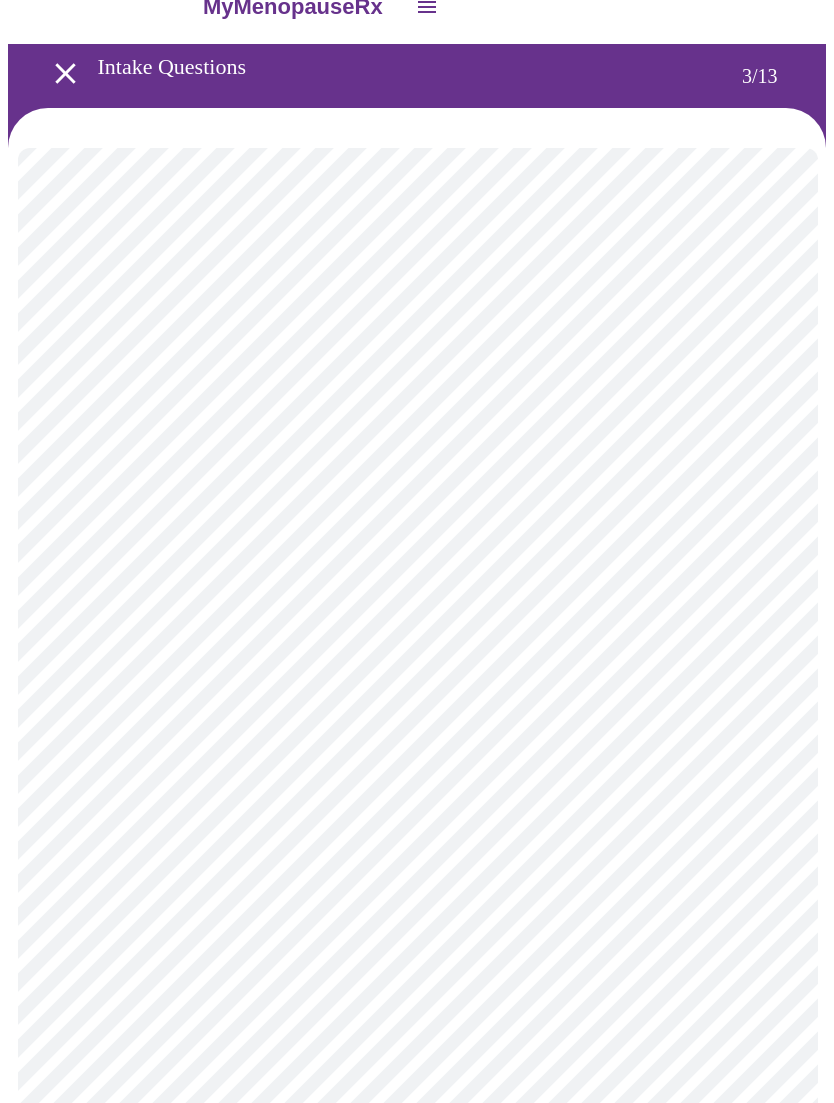 click on "MyMenopauseRx Intake Questions 3  /  13" at bounding box center (417, 1280) 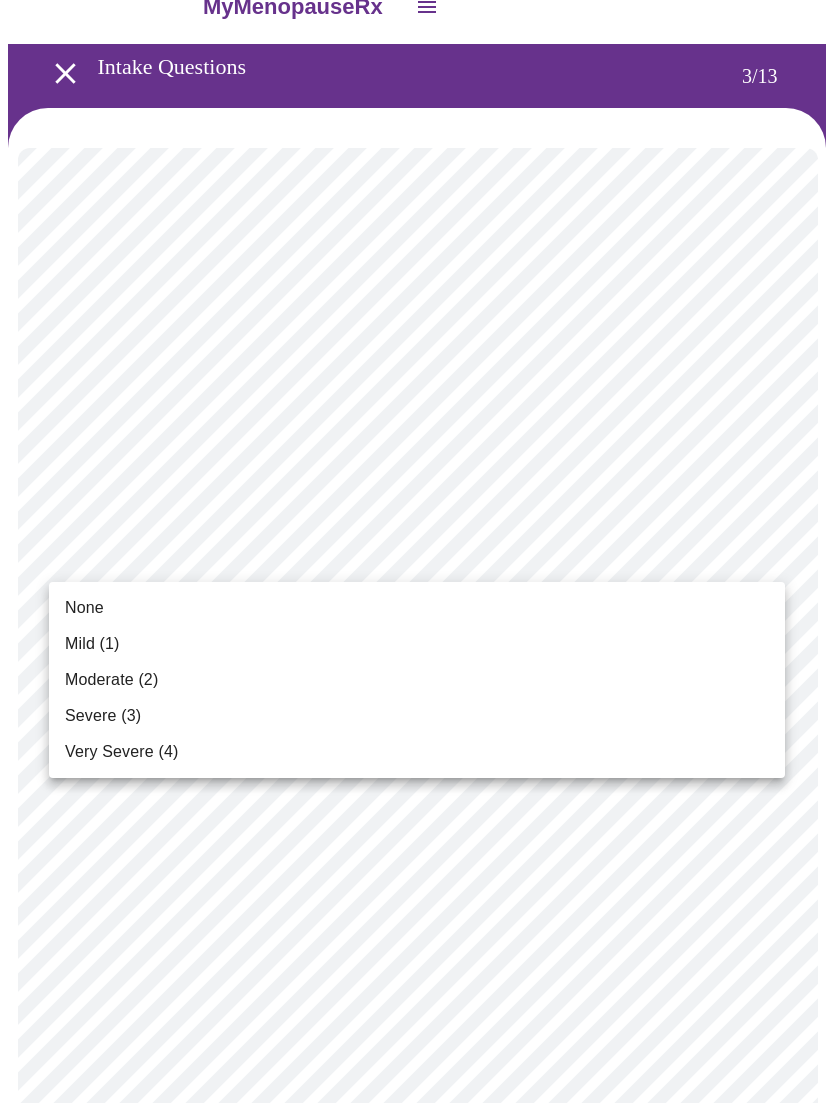 click on "Mild (1)" at bounding box center (92, 644) 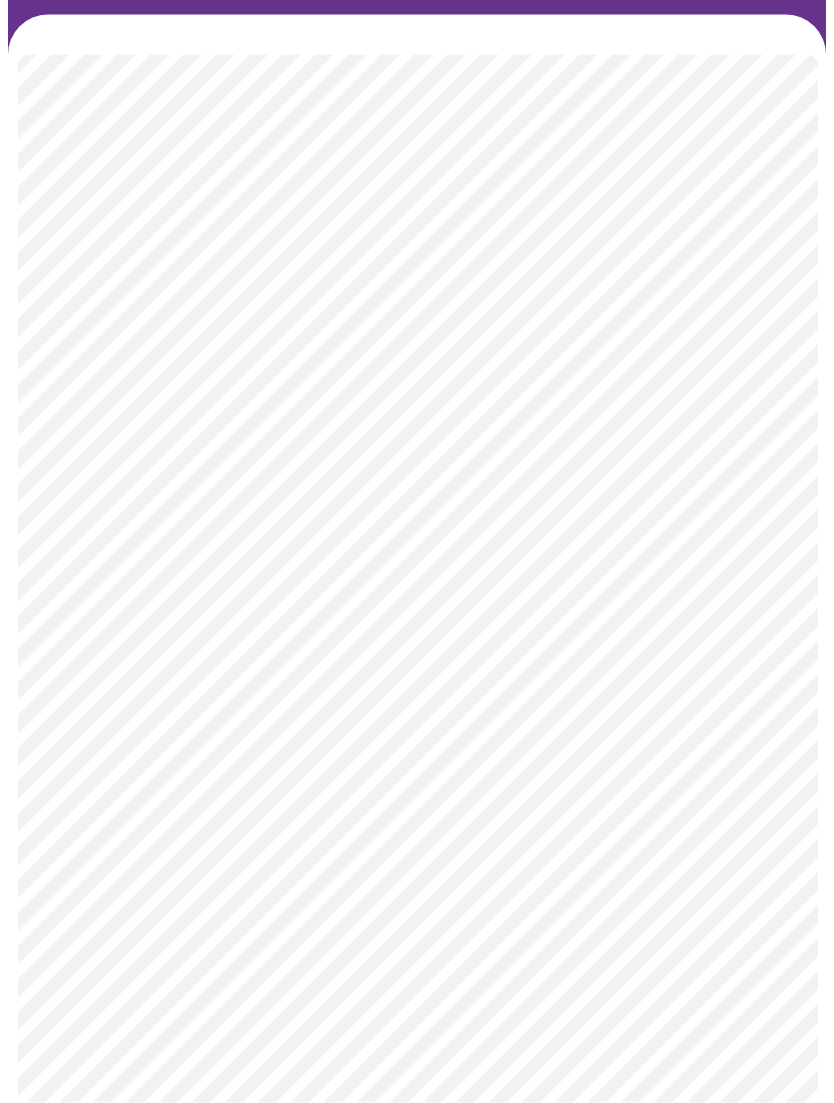 scroll, scrollTop: 164, scrollLeft: 0, axis: vertical 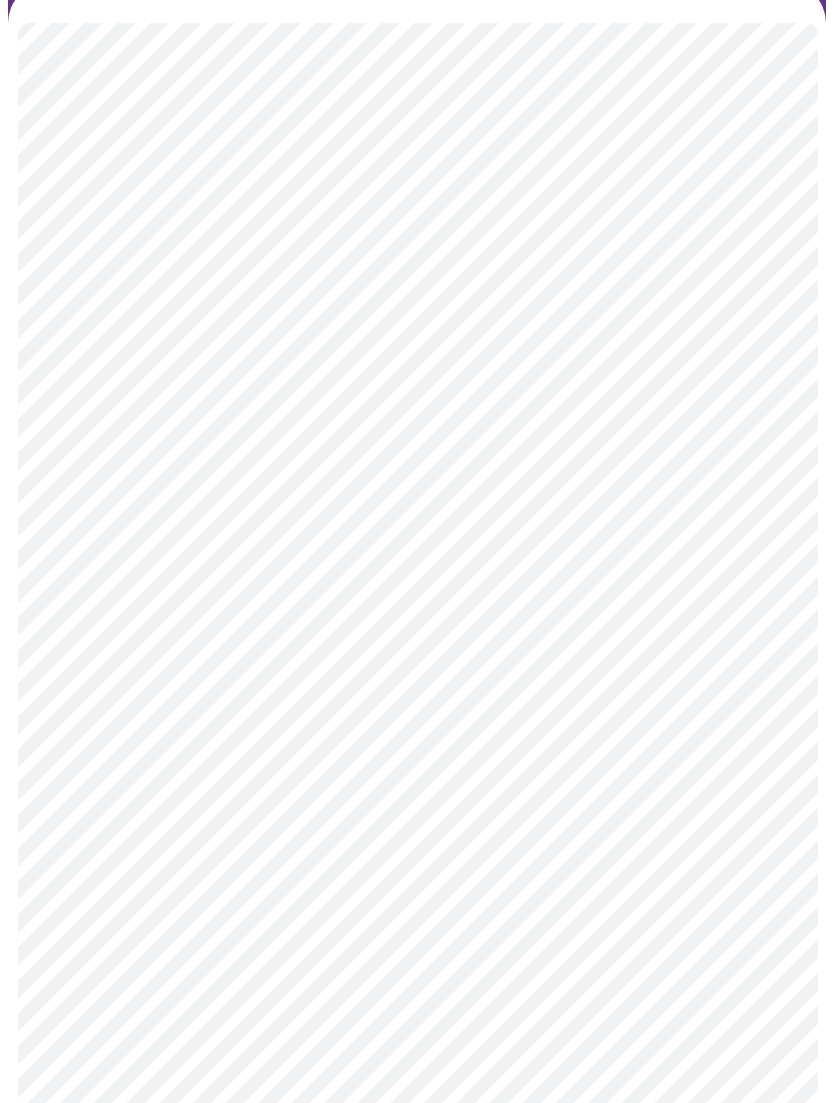 click on "MyMenopauseRx Intake Questions 3  /  13" at bounding box center [417, 1141] 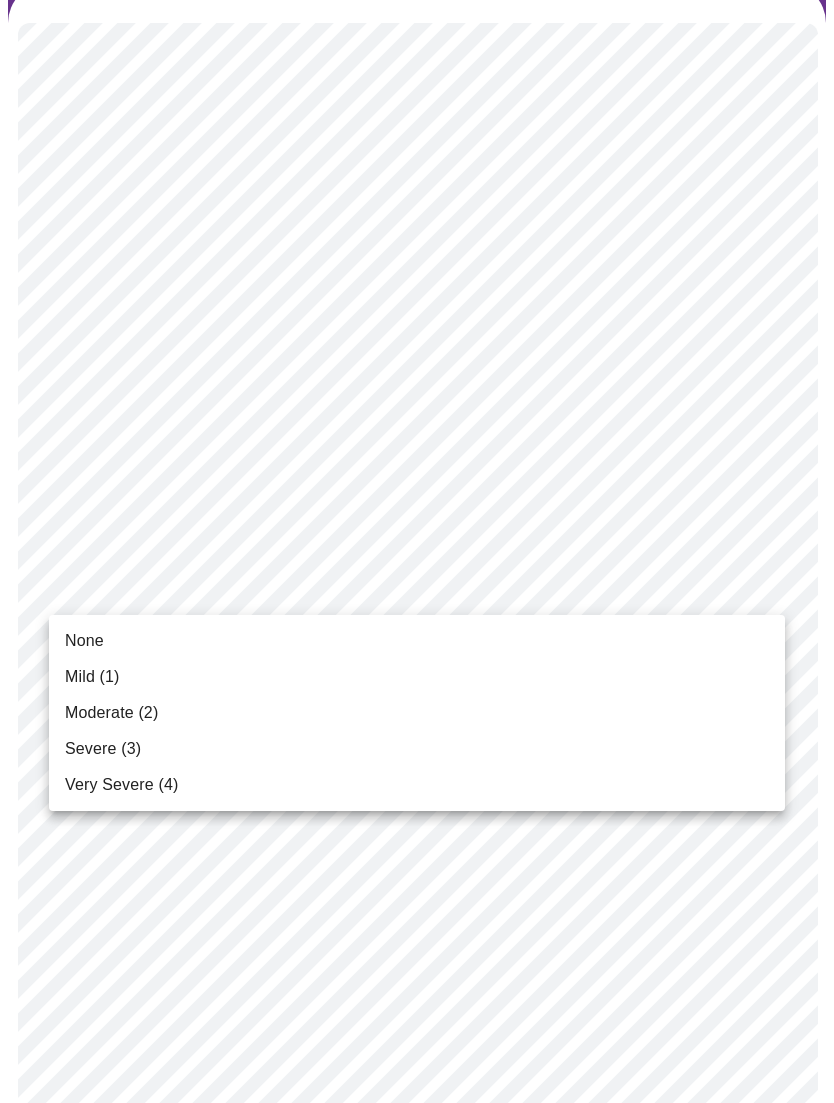 click on "Moderate (2)" at bounding box center [111, 713] 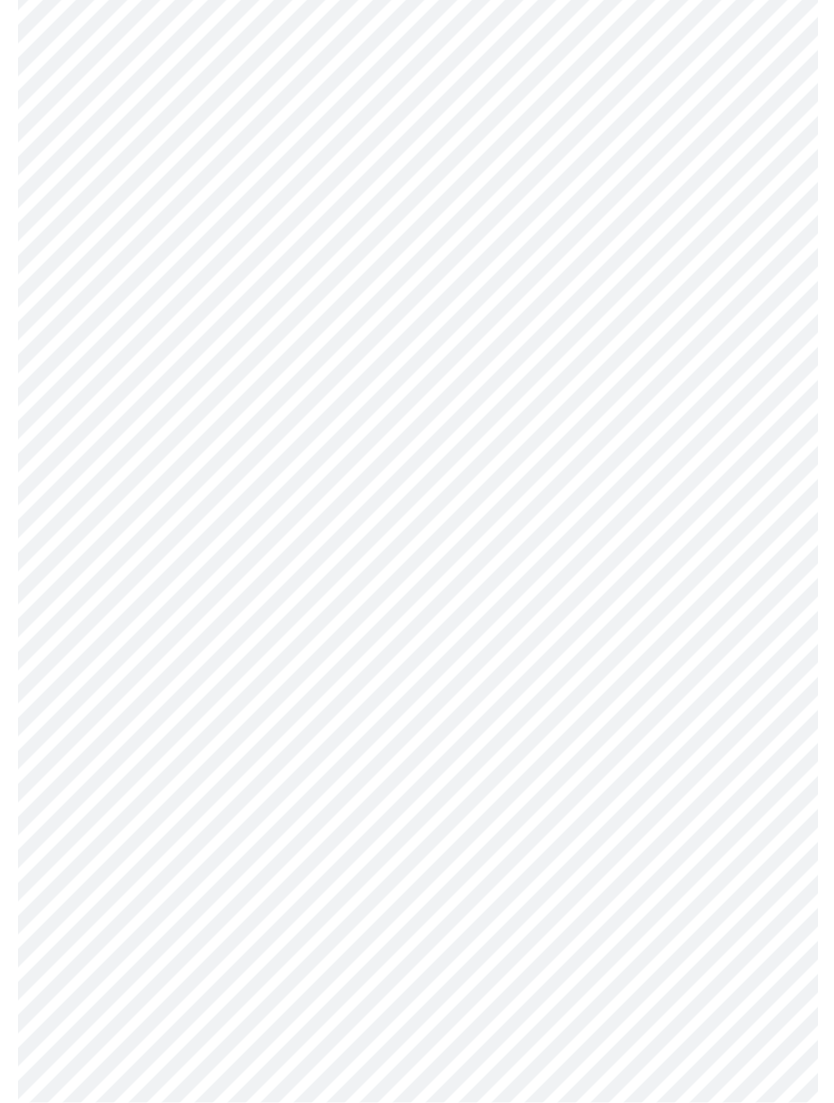 click on "MyMenopauseRx Intake Questions 3  /  13" at bounding box center [417, 899] 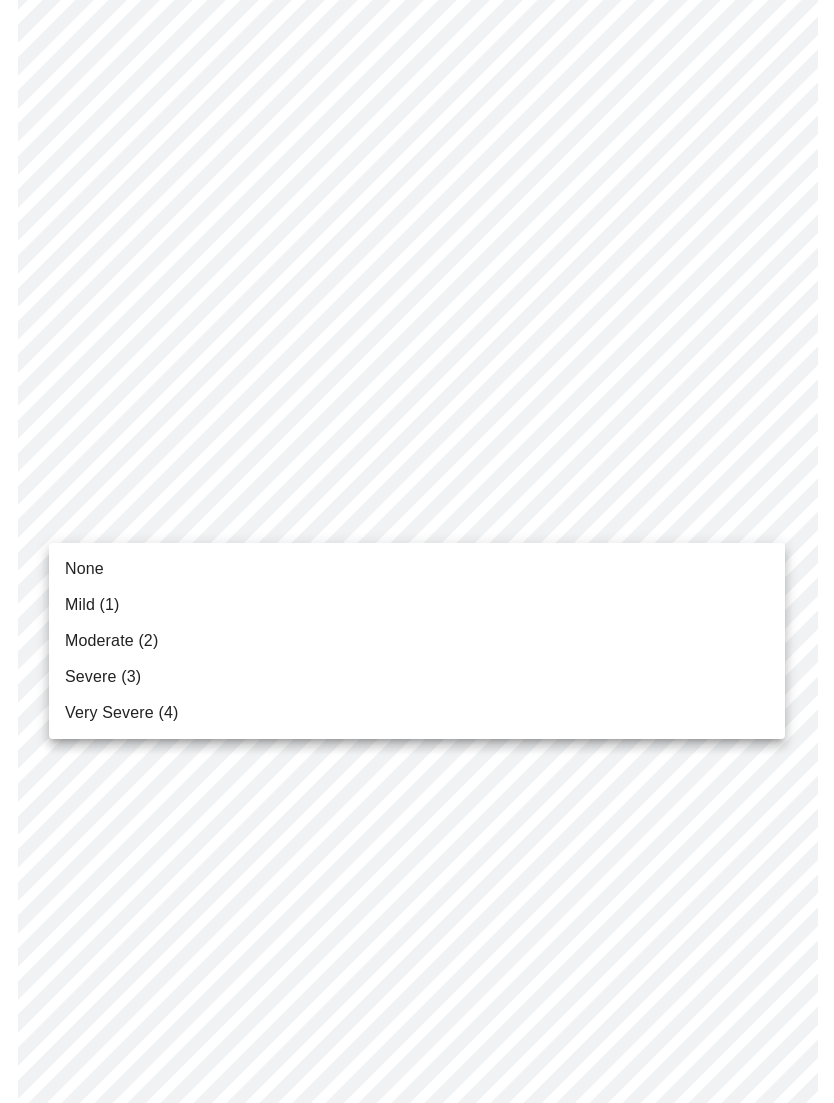 click on "Moderate (2)" at bounding box center [111, 641] 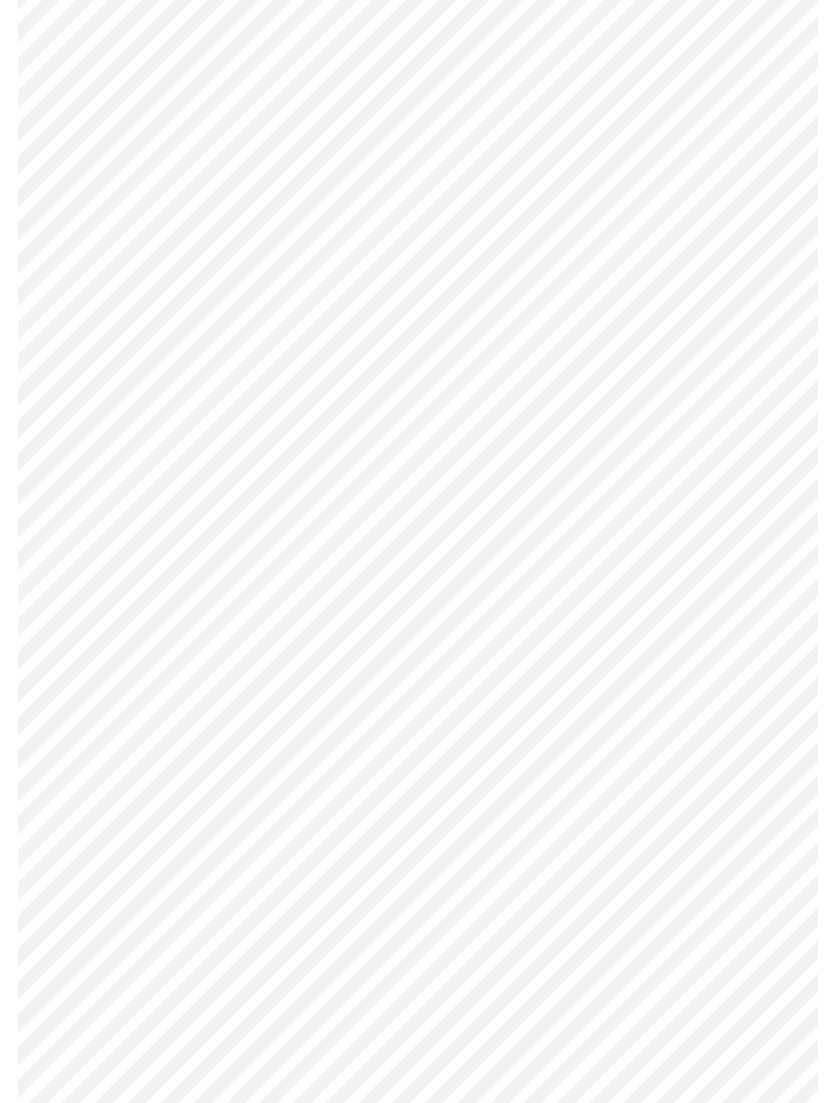click on "MyMenopauseRx Intake Questions 3  /  13" at bounding box center [417, 884] 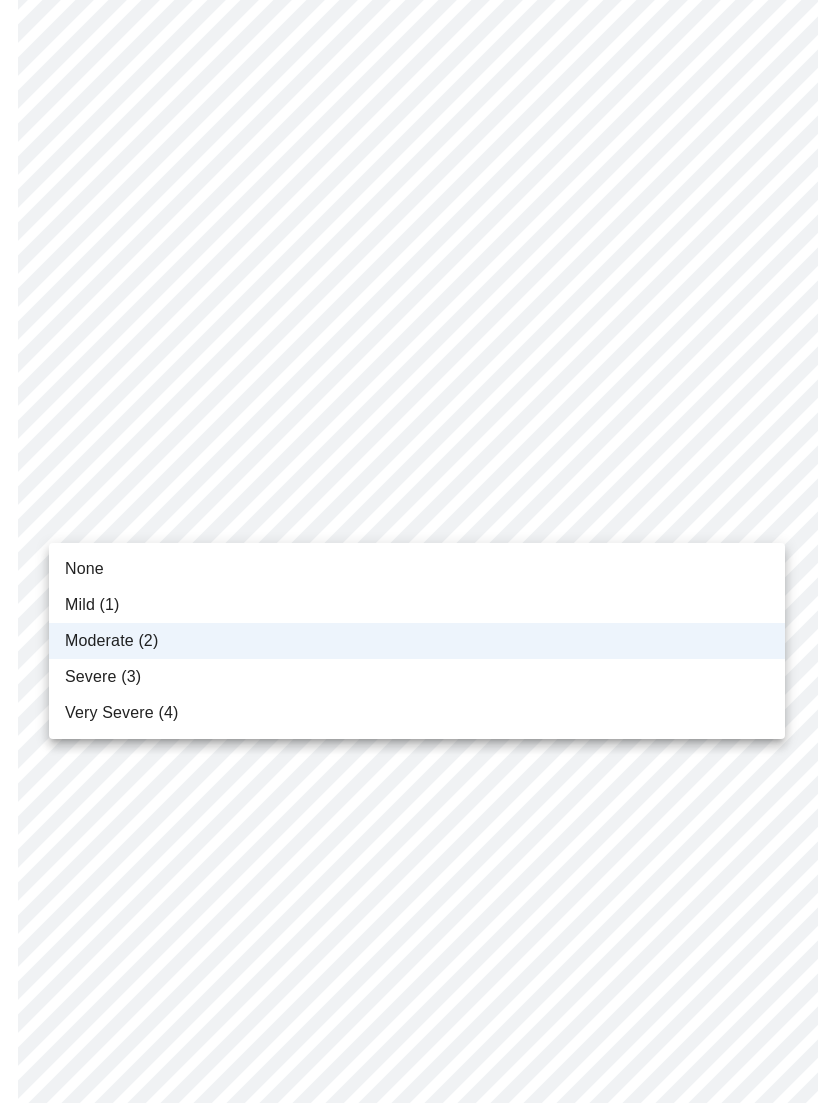 click on "Severe (3)" at bounding box center (417, 677) 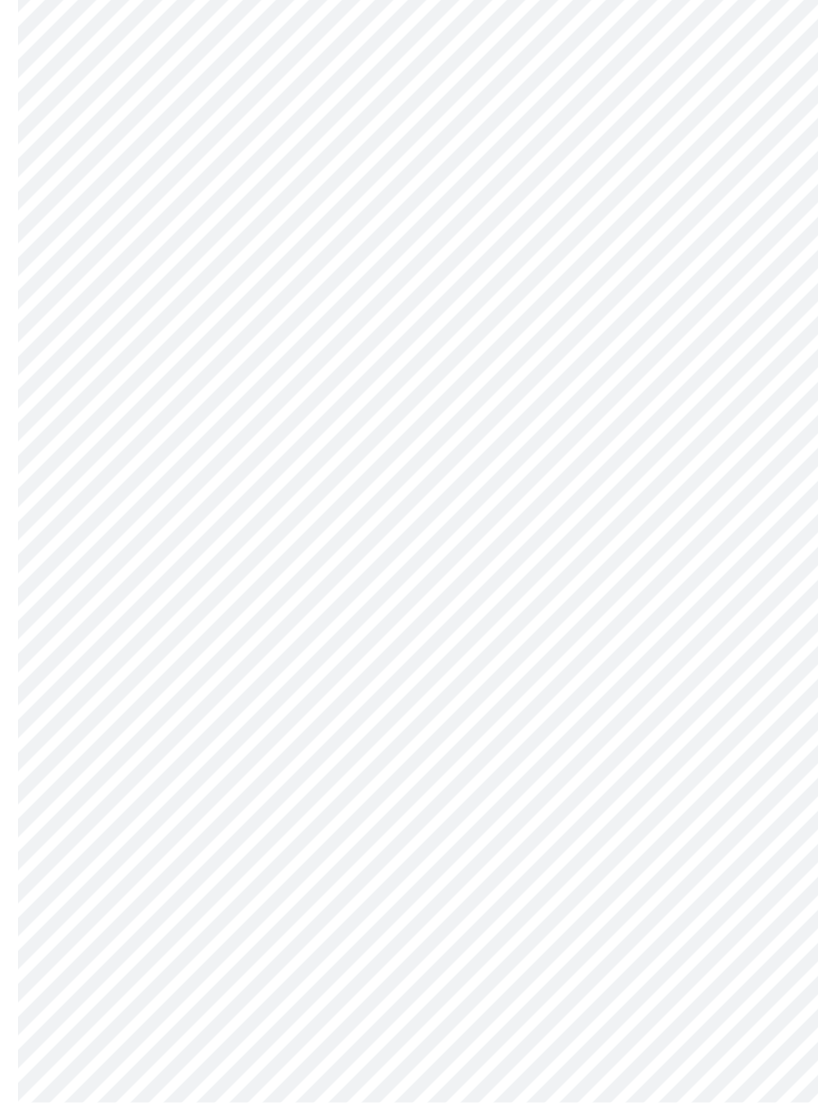 scroll, scrollTop: 432, scrollLeft: 0, axis: vertical 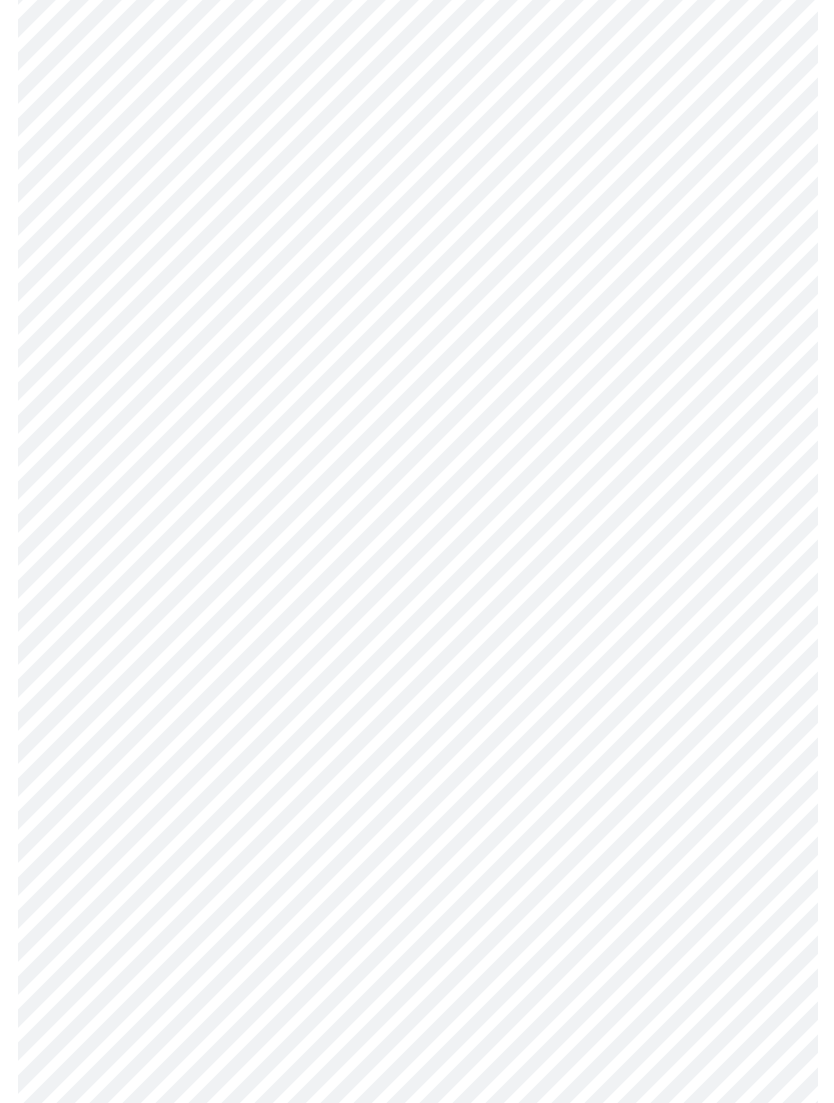 click on "MyMenopauseRx Intake Questions 3  /  13" at bounding box center [417, 846] 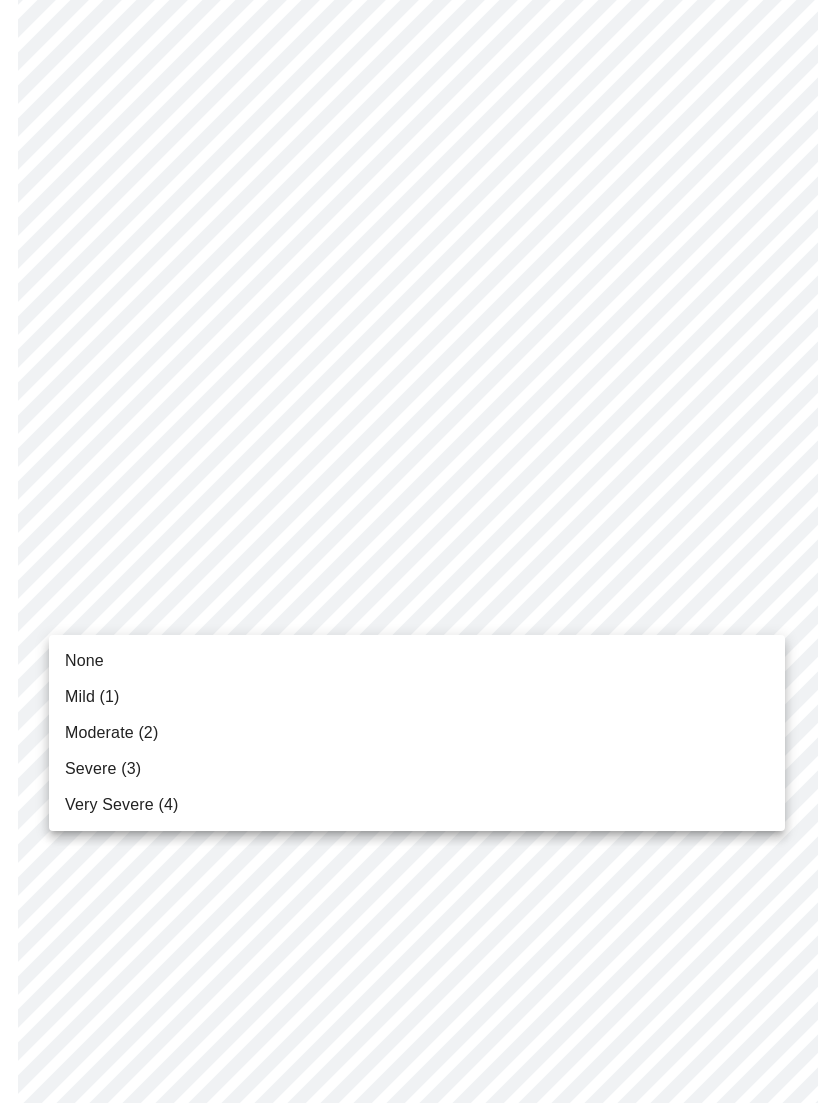 click on "None" at bounding box center (84, 661) 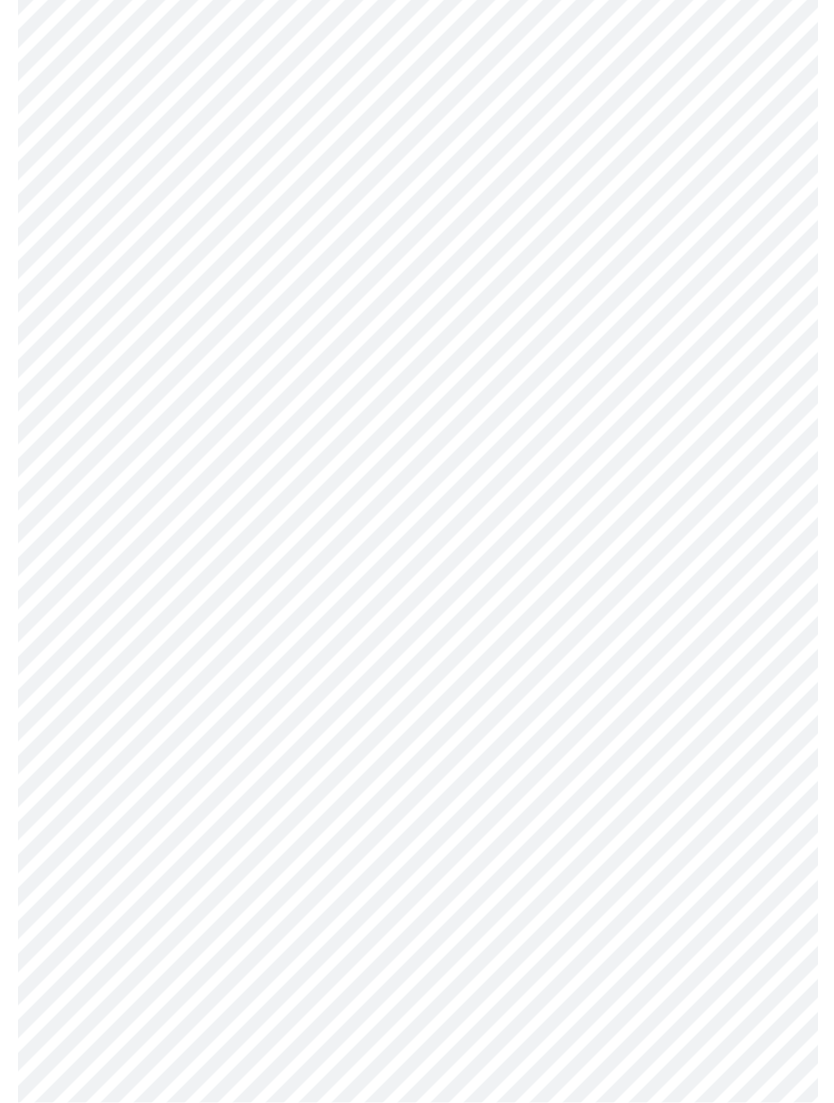 scroll, scrollTop: 561, scrollLeft: 0, axis: vertical 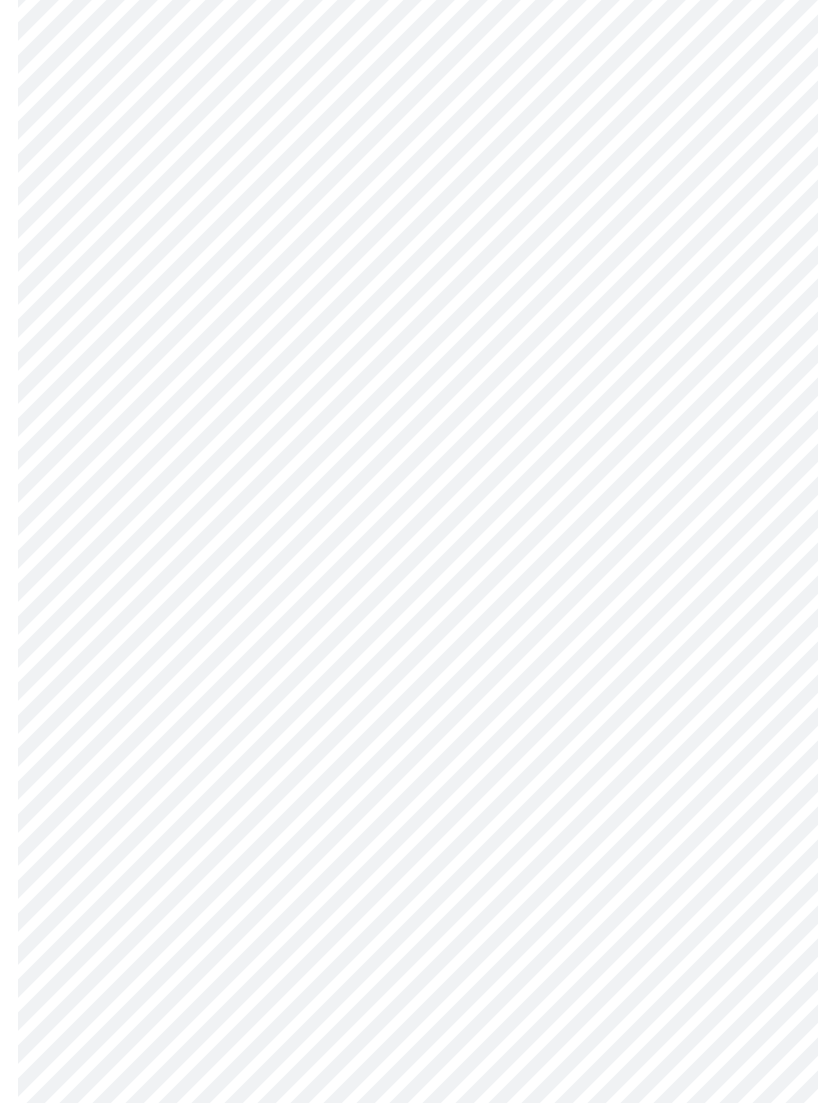 click on "MyMenopauseRx Intake Questions 3  /  13" at bounding box center (417, 704) 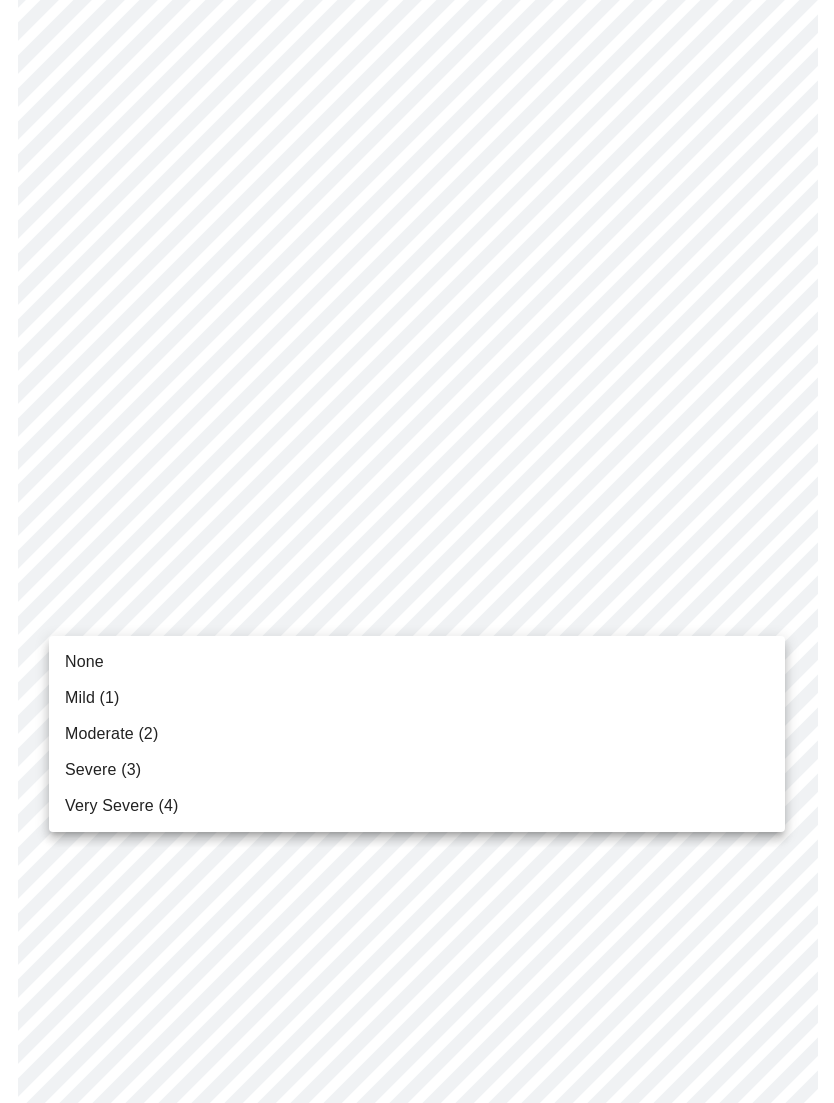 click on "Mild (1)" at bounding box center [92, 698] 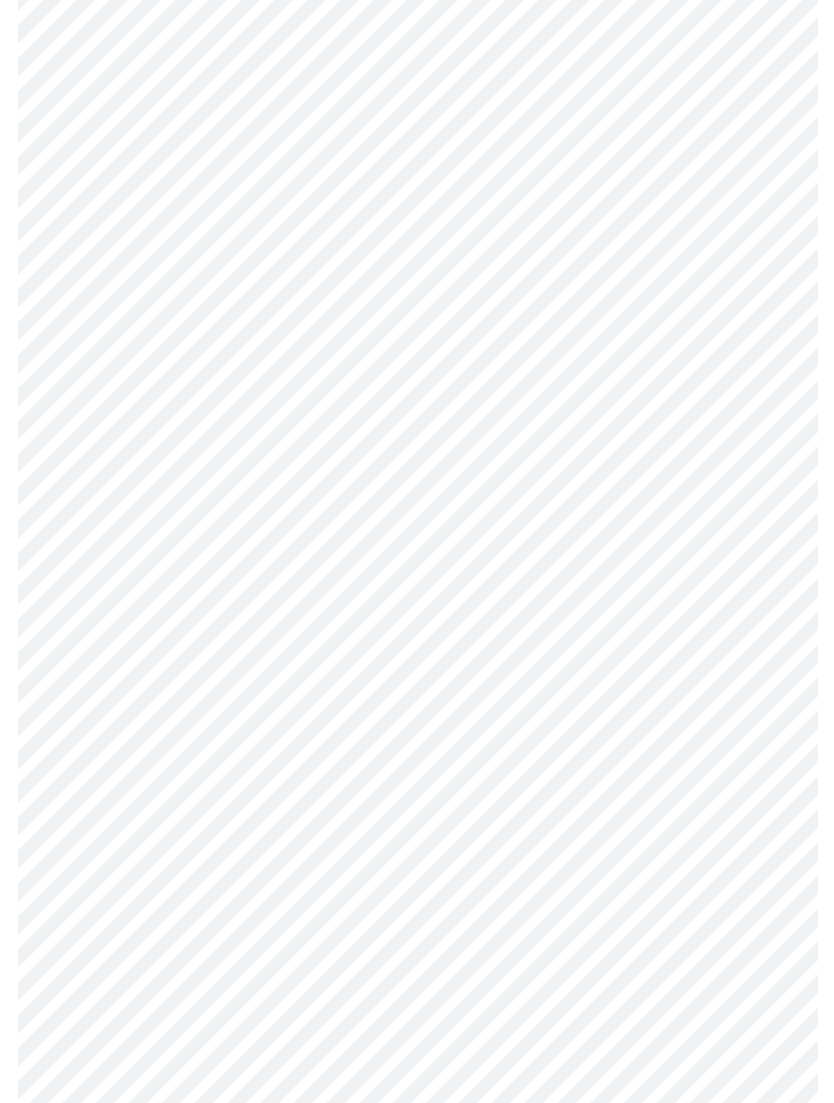 scroll, scrollTop: 829, scrollLeft: 0, axis: vertical 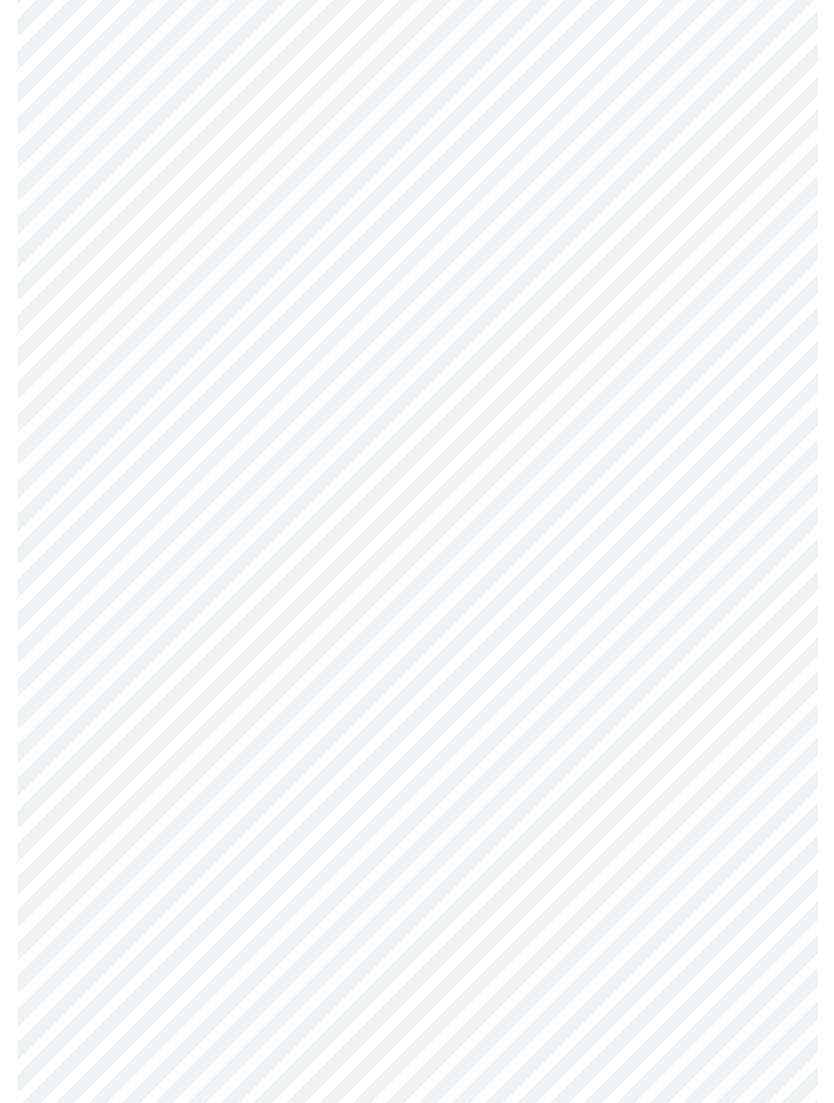click on "MyMenopauseRx Intake Questions 3  /  13" at bounding box center [417, 422] 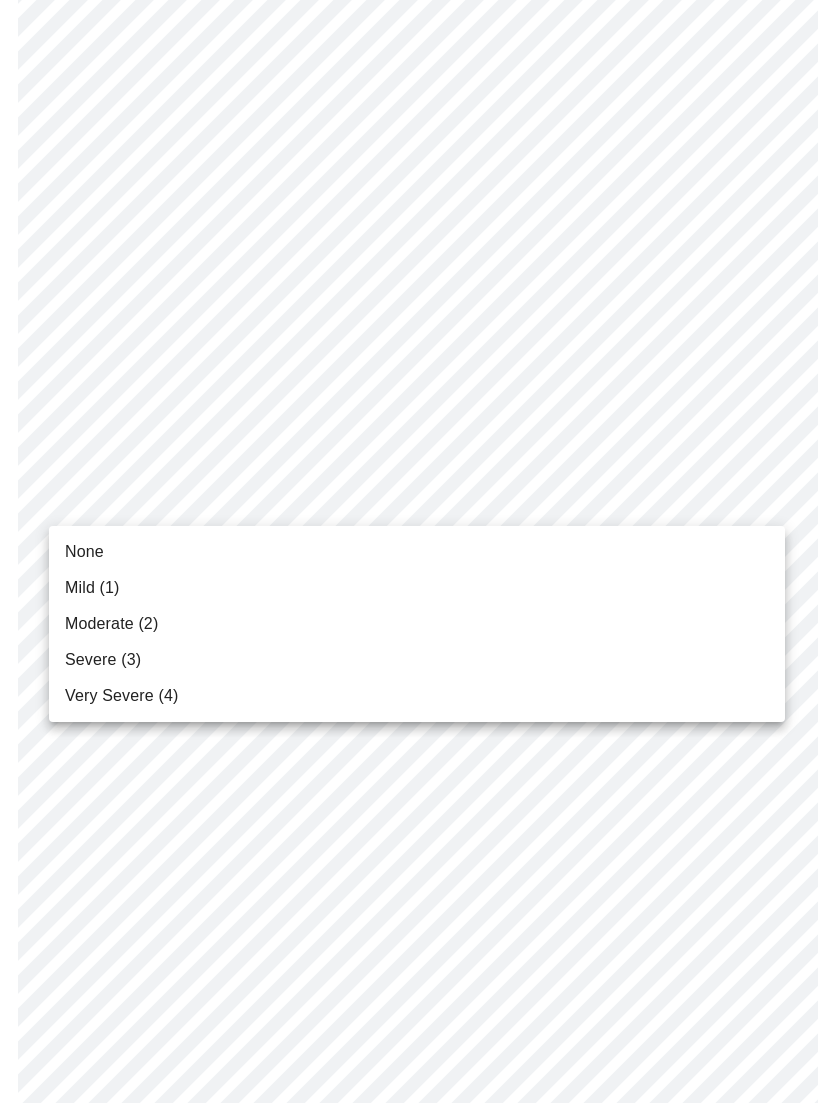 click on "Severe (3)" at bounding box center (103, 660) 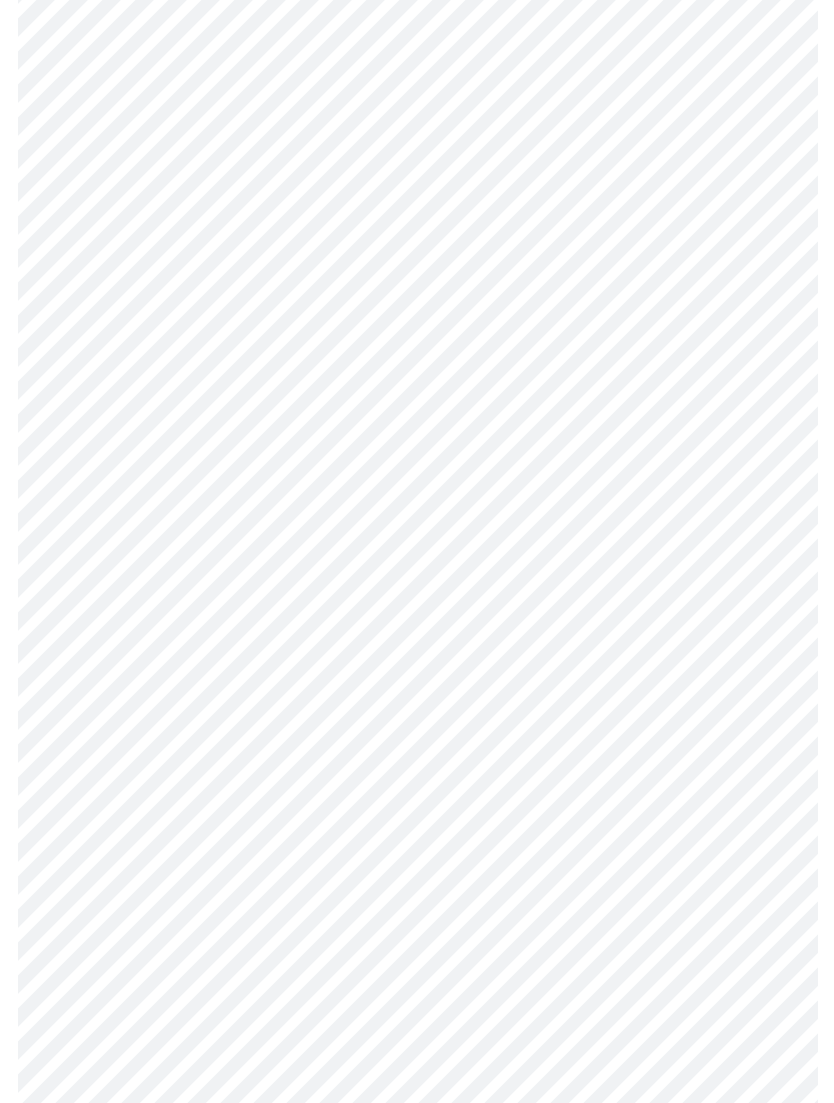 click on "MyMenopauseRx Intake Questions 3  /  13" at bounding box center (417, 409) 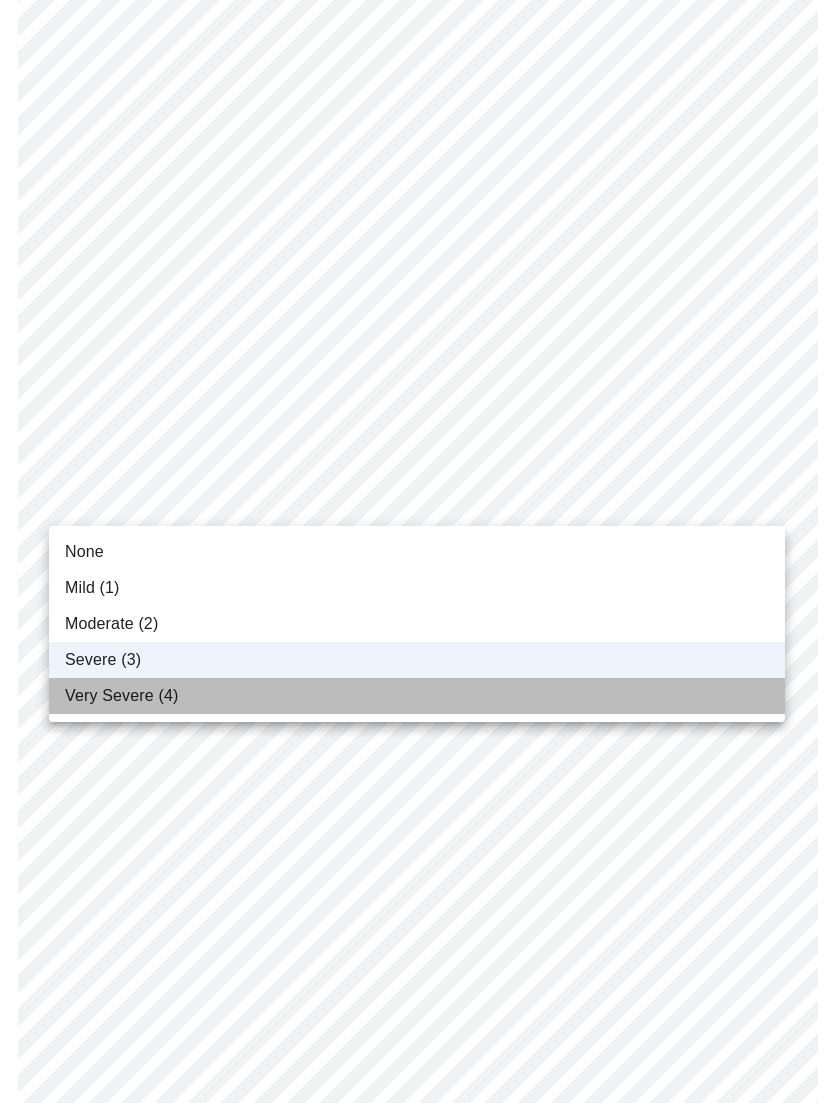 click on "Very Severe (4)" at bounding box center [121, 696] 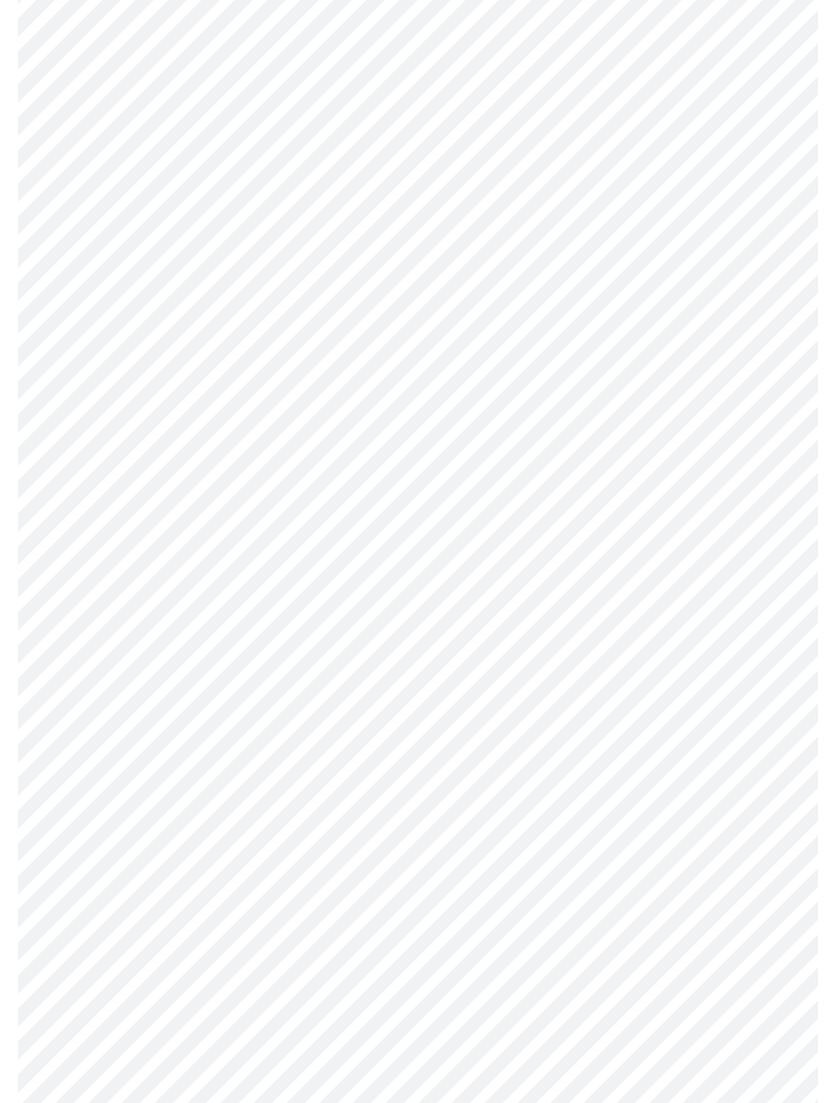 click on "MyMenopauseRx Intake Questions 3  /  13" at bounding box center (417, 409) 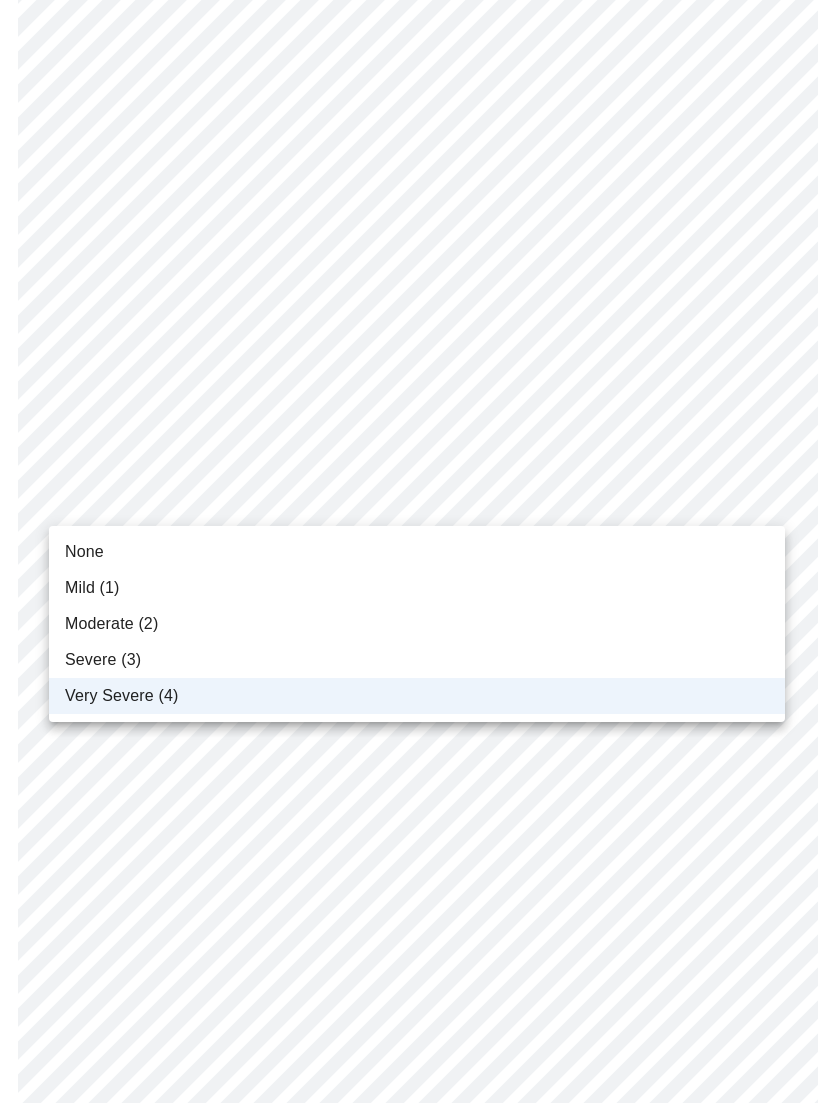 click on "Severe (3)" at bounding box center [417, 660] 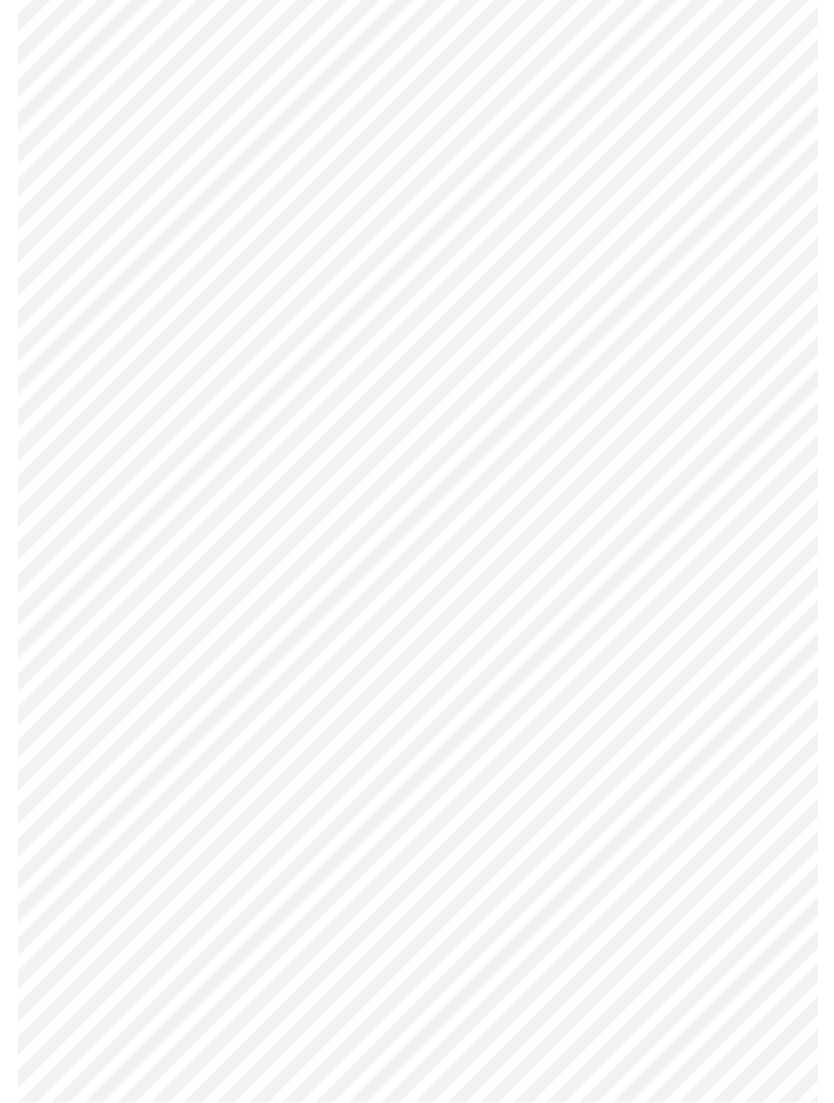 scroll, scrollTop: 902, scrollLeft: 0, axis: vertical 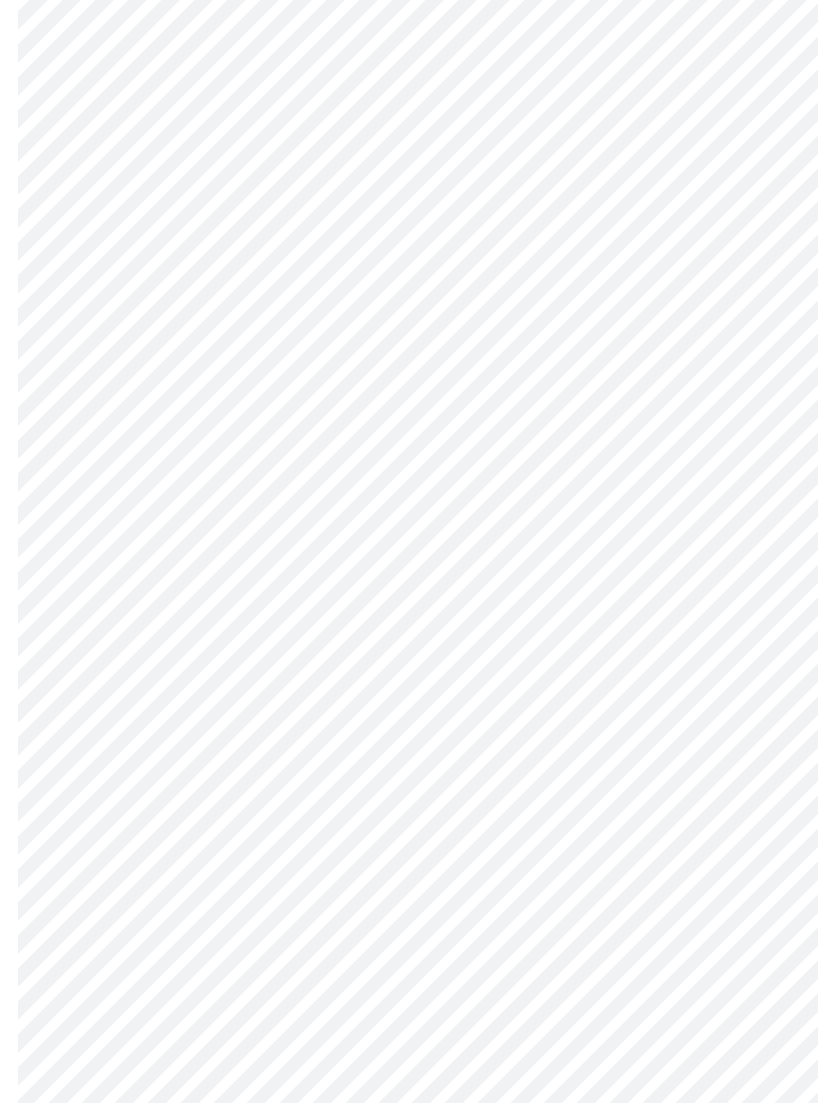 click on "MyMenopauseRx Intake Questions 3  /  13" at bounding box center [417, 336] 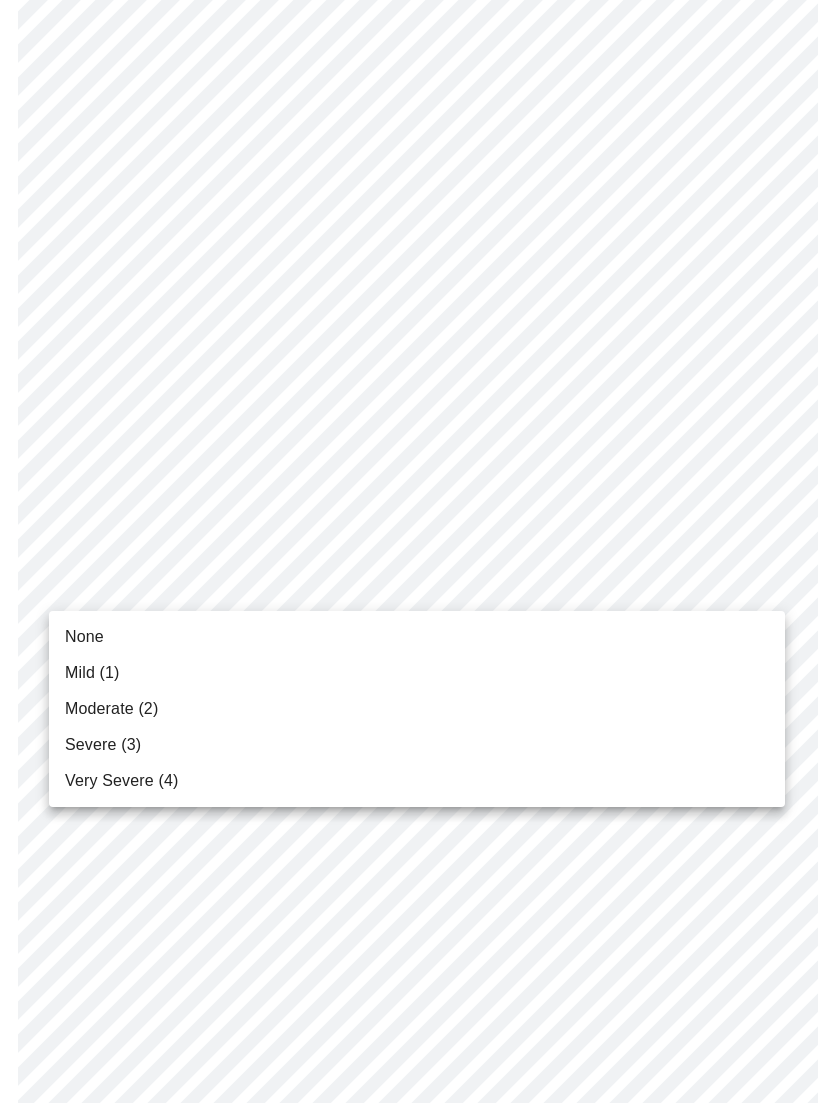 click on "Severe (3)" at bounding box center [103, 745] 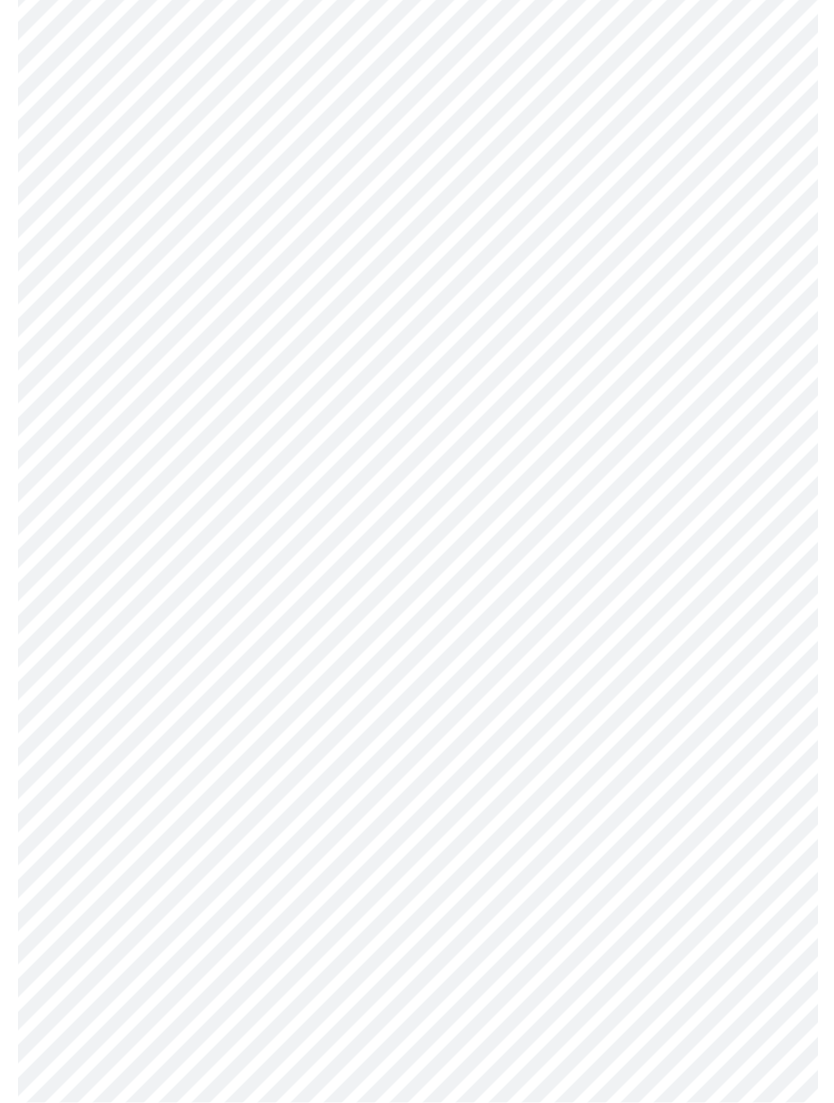 scroll, scrollTop: 1143, scrollLeft: 0, axis: vertical 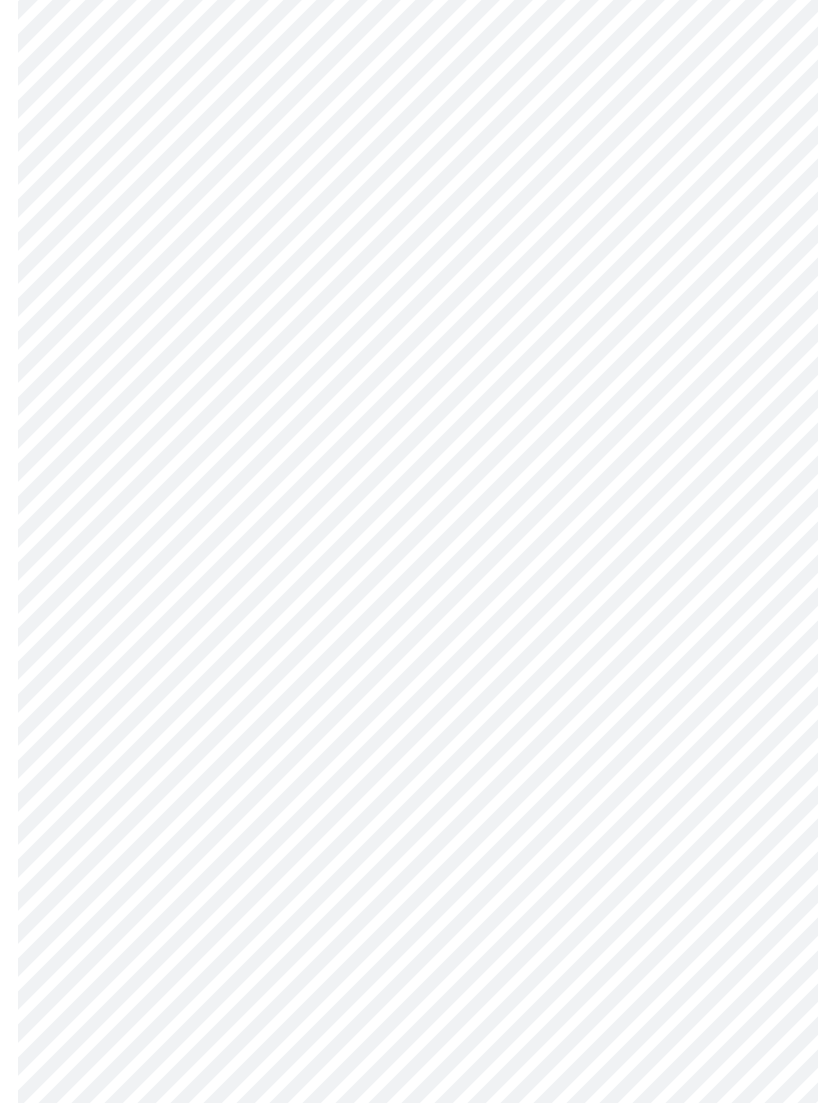 click on "MyMenopauseRx Intake Questions 3  /  13" at bounding box center [417, 81] 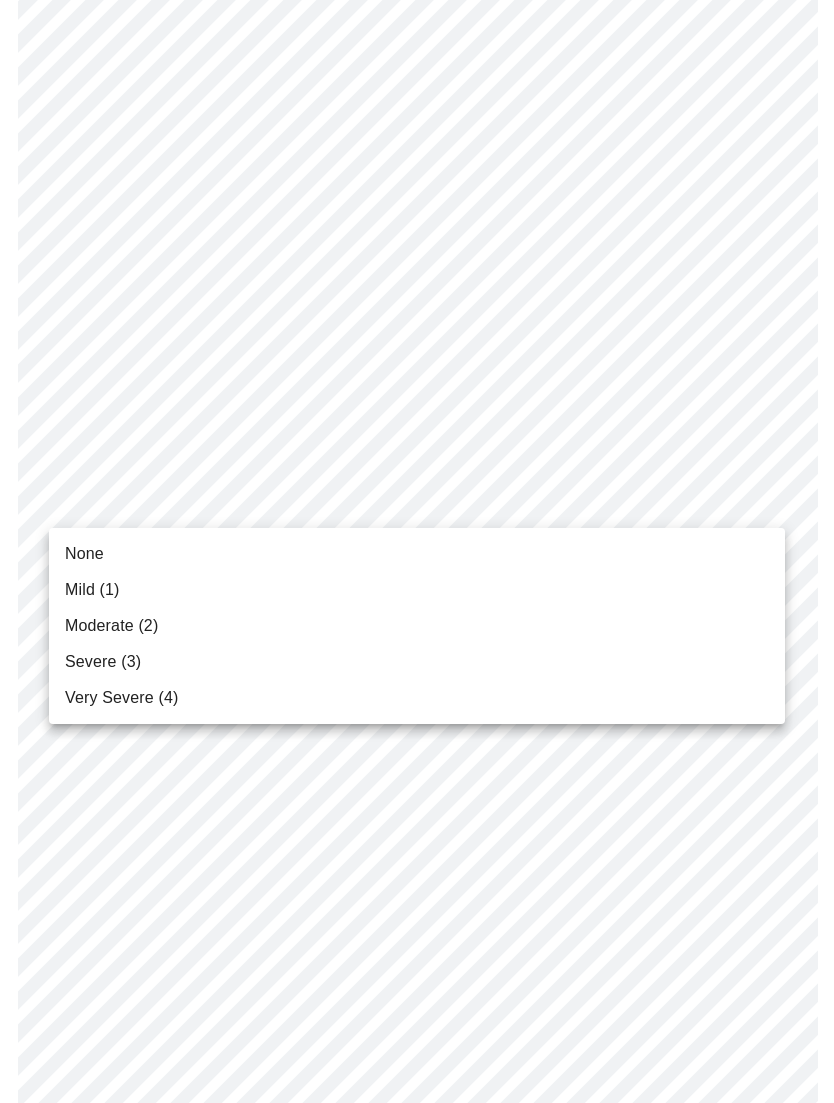 click on "Mild (1)" at bounding box center [92, 590] 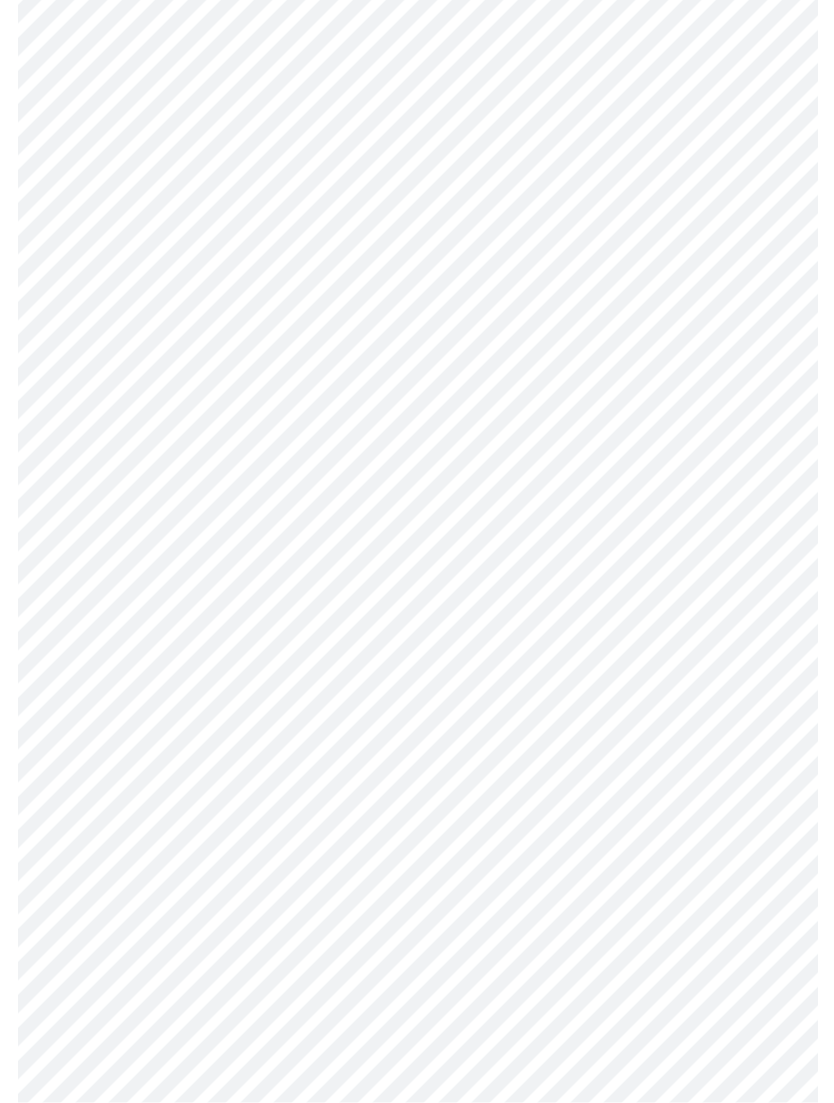 scroll, scrollTop: 1239, scrollLeft: 0, axis: vertical 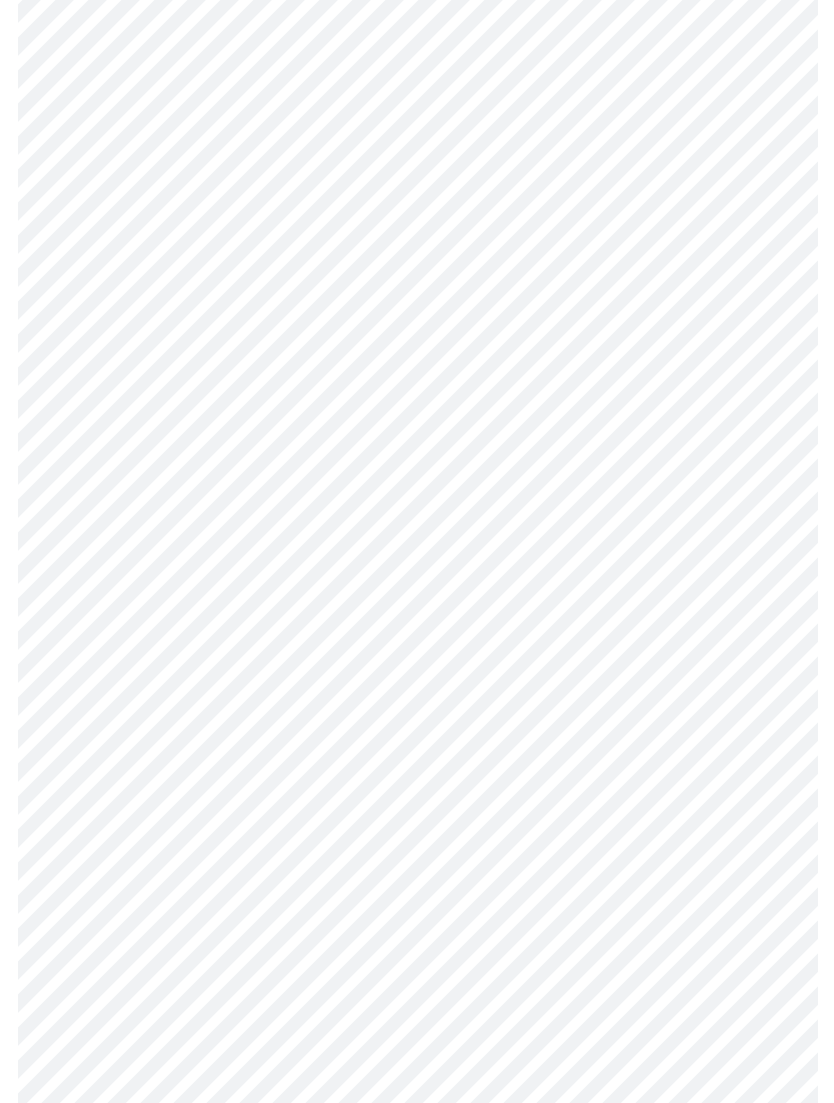 click on "MyMenopauseRx Intake Questions 3  /  13" at bounding box center (417, -28) 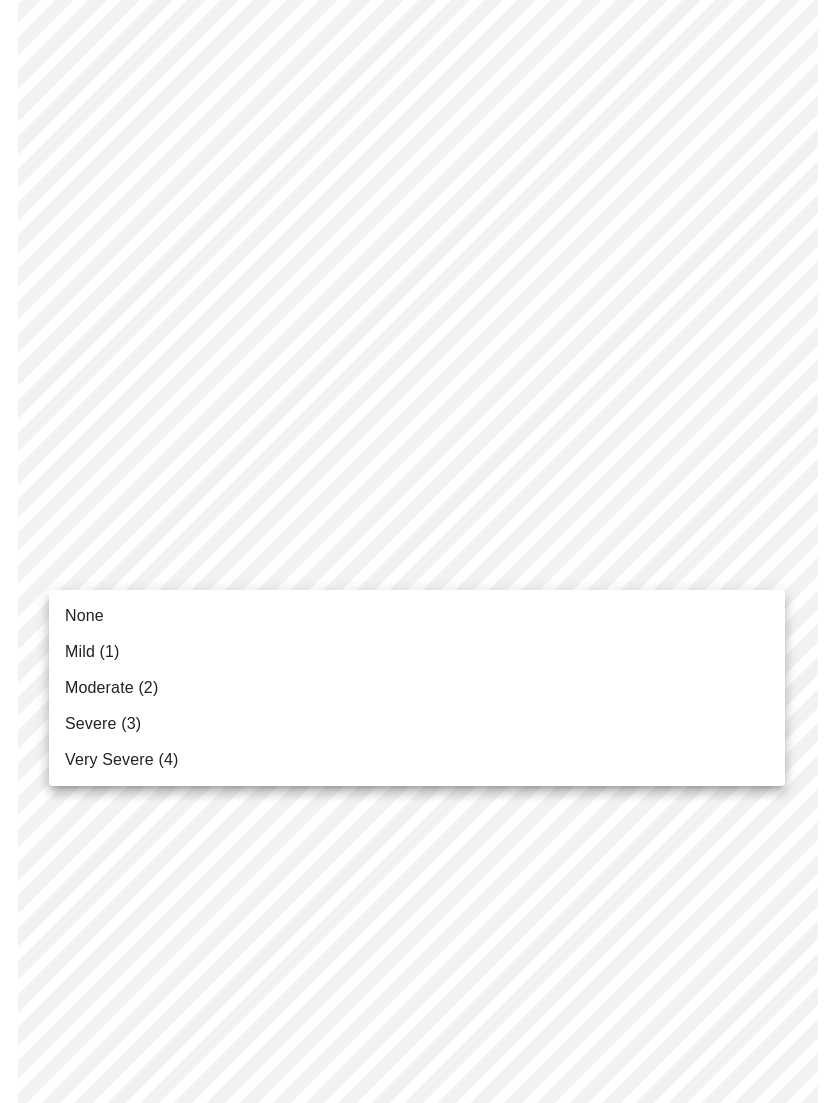 click on "Mild (1)" at bounding box center [92, 652] 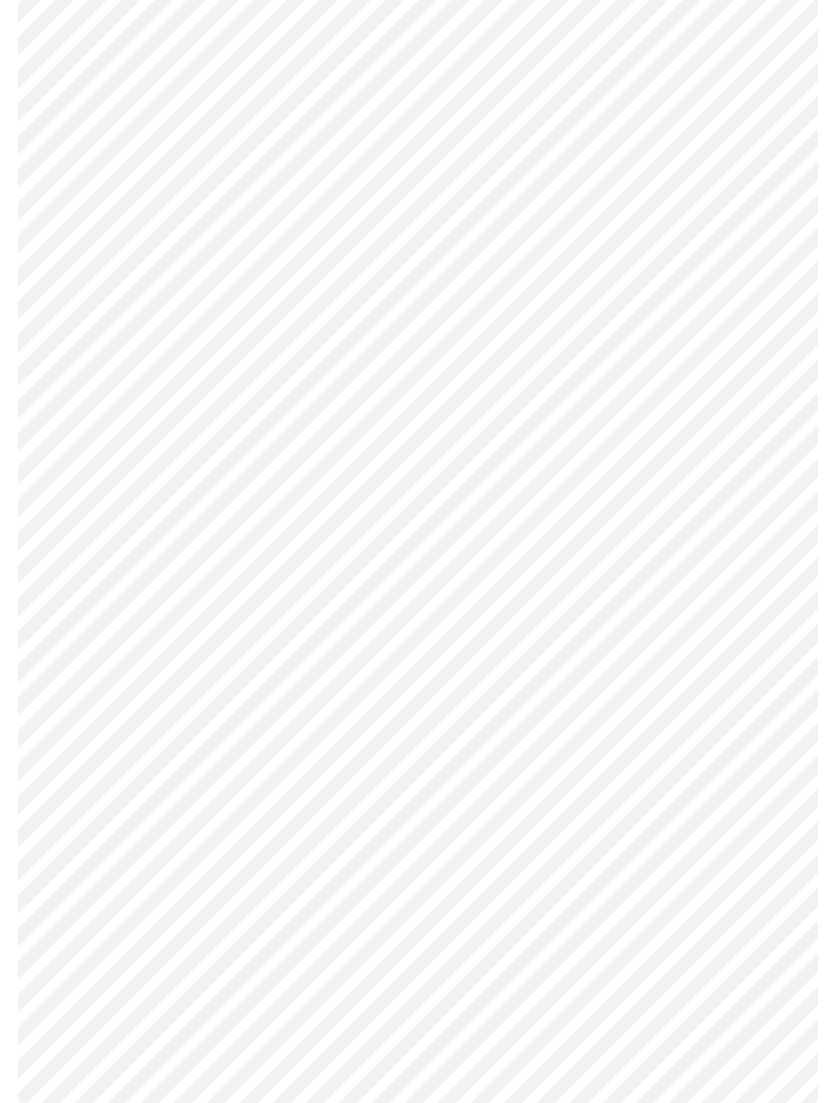 scroll, scrollTop: 1212, scrollLeft: 0, axis: vertical 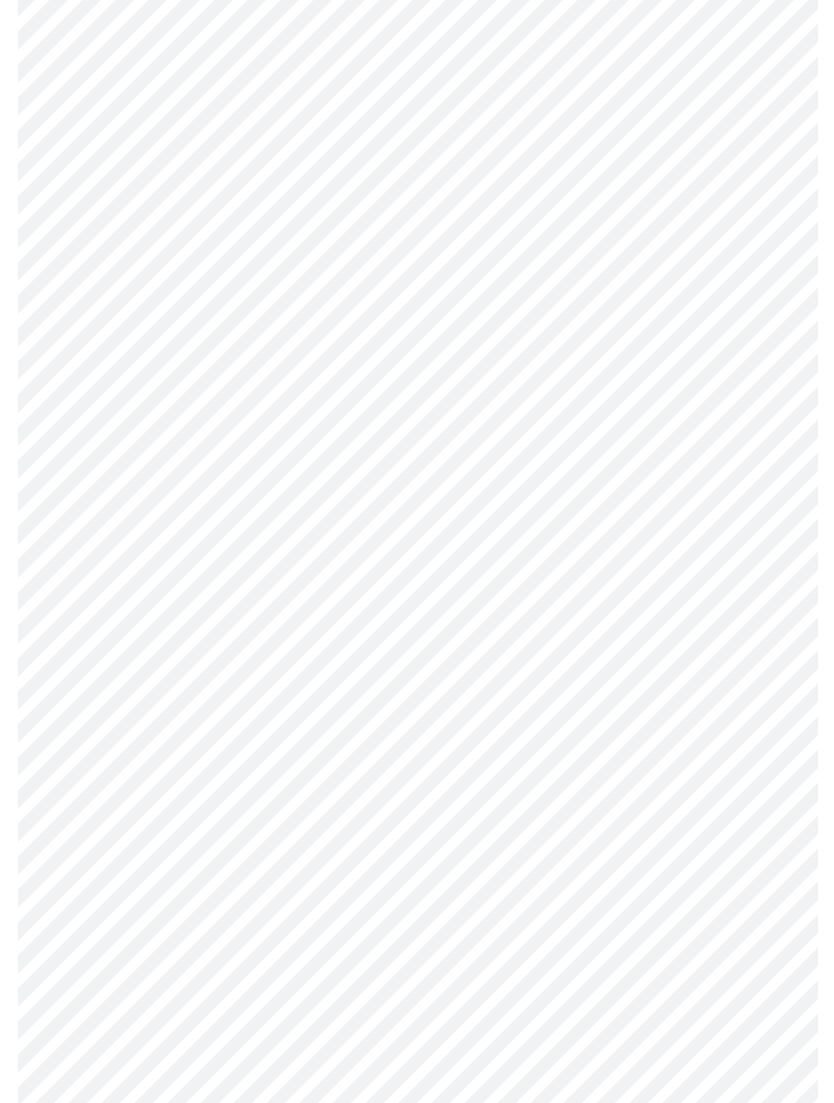 click on "MyMenopauseRx Intake Questions 3  /  13" at bounding box center [417, -15] 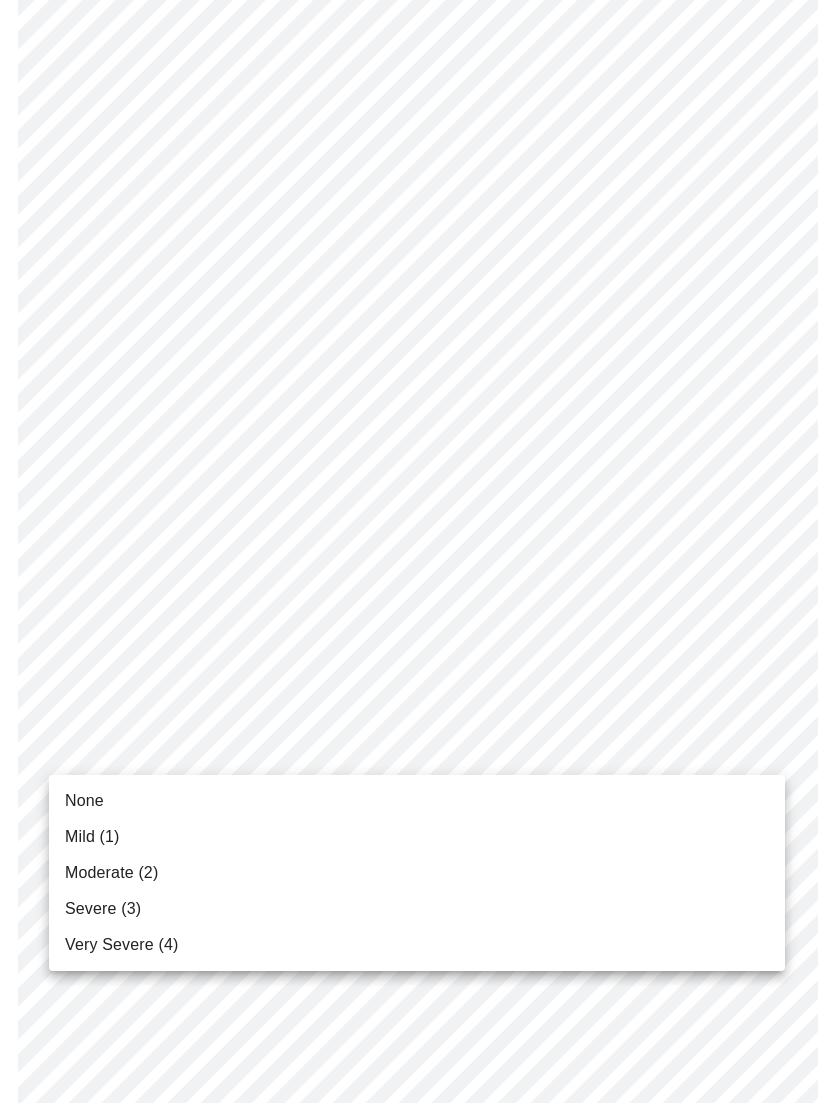 click on "None Mild (1) Moderate (2) Severe (3) Very Severe (4)" at bounding box center (417, 873) 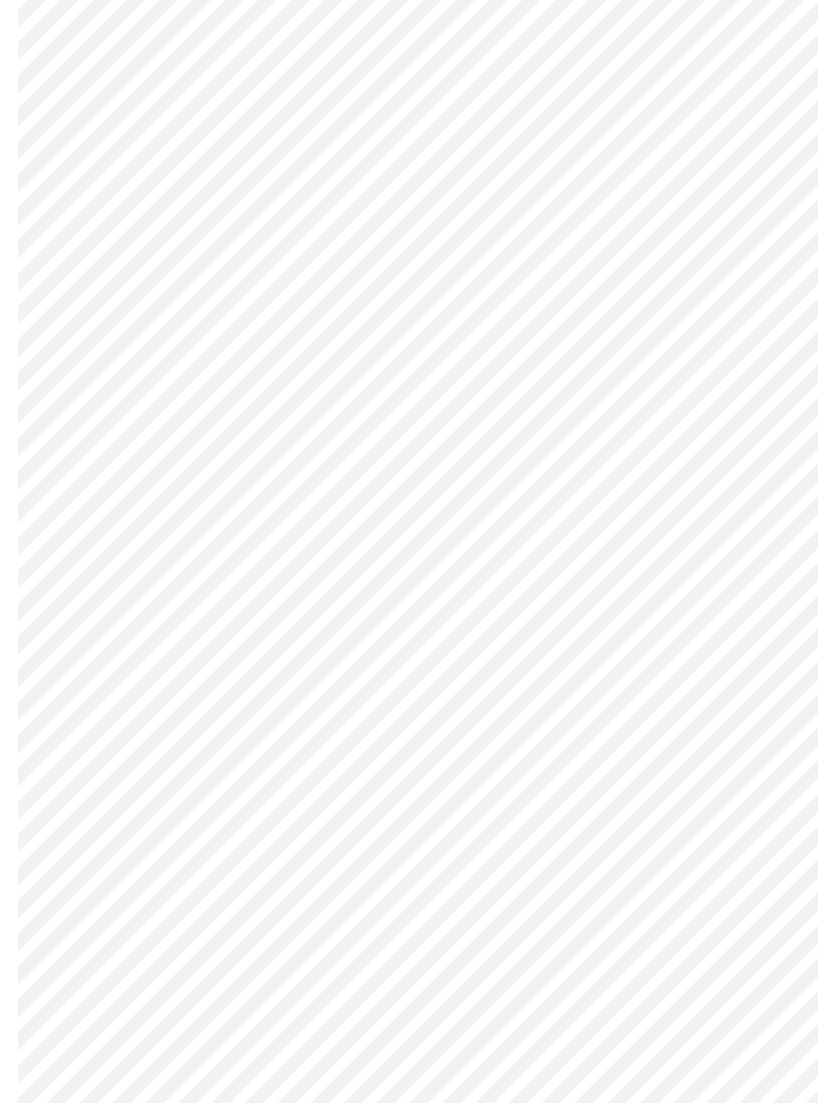 scroll, scrollTop: 477, scrollLeft: 0, axis: vertical 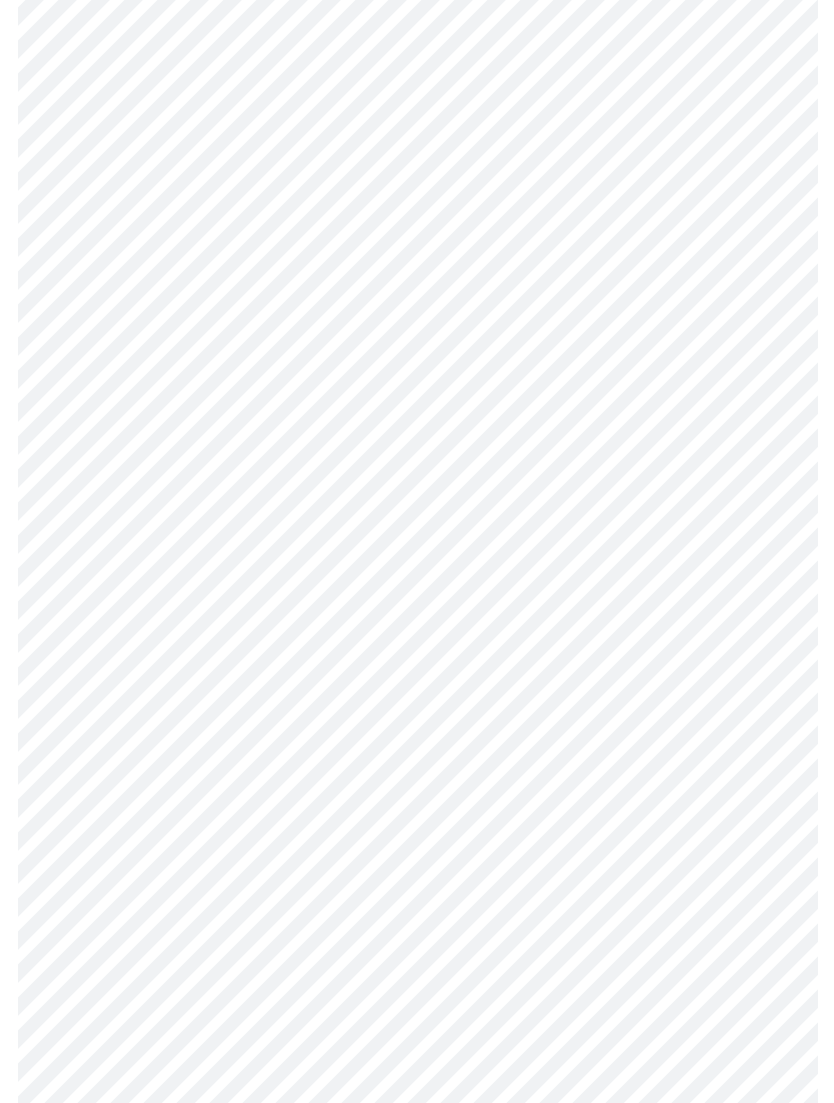 click on "MyMenopauseRx Intake Questions 4  /  13" at bounding box center (417, 475) 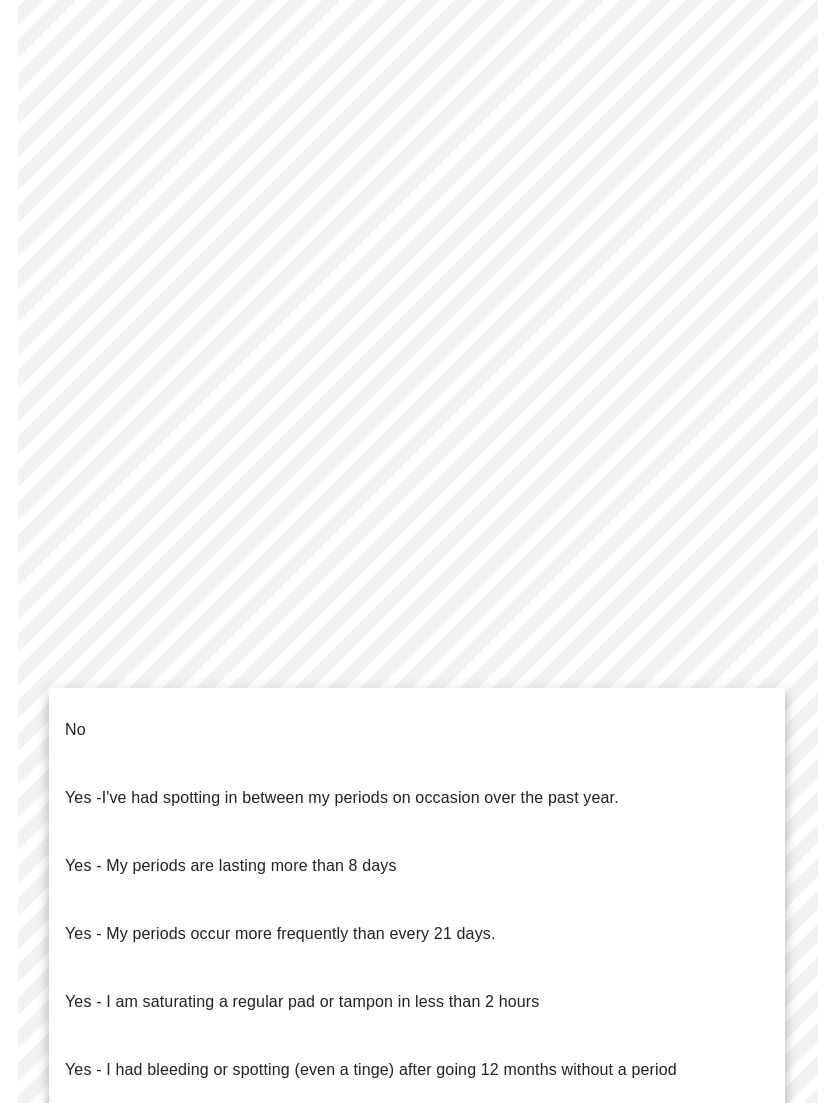 click on "No" at bounding box center (75, 730) 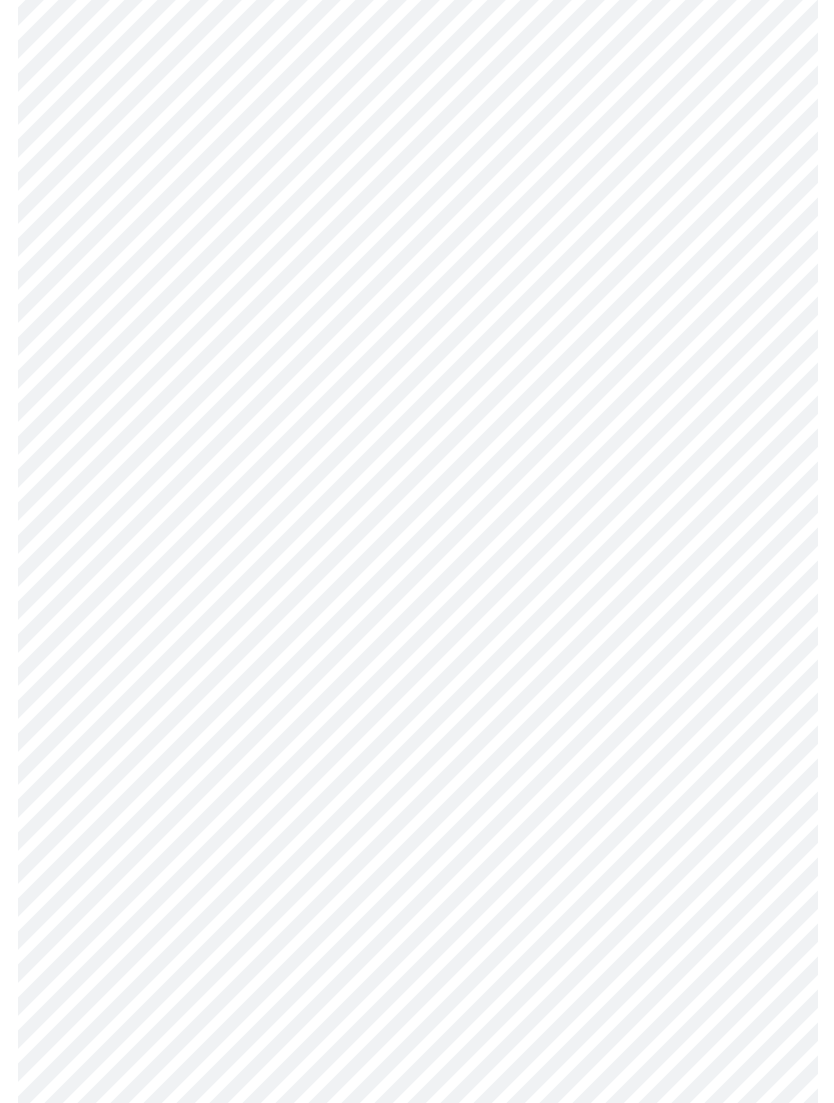 click on "MyMenopauseRx Intake Questions 4  /  13" at bounding box center [417, 469] 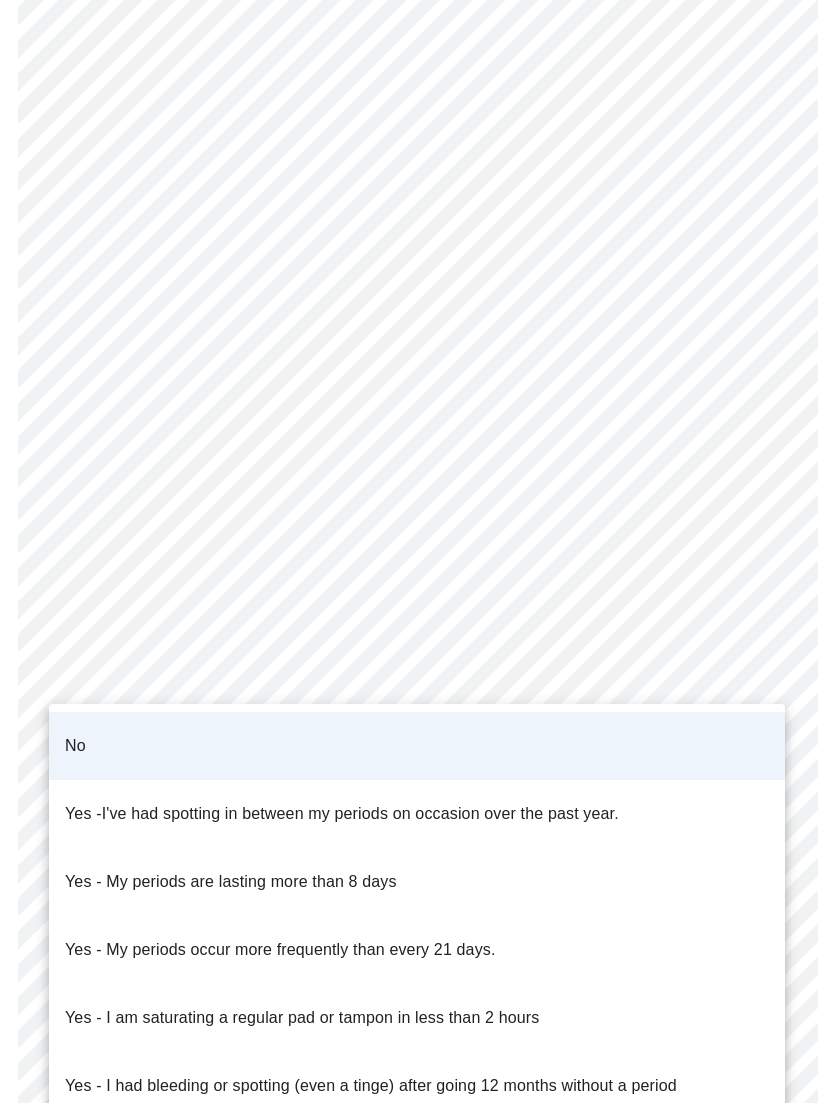 click at bounding box center [417, 551] 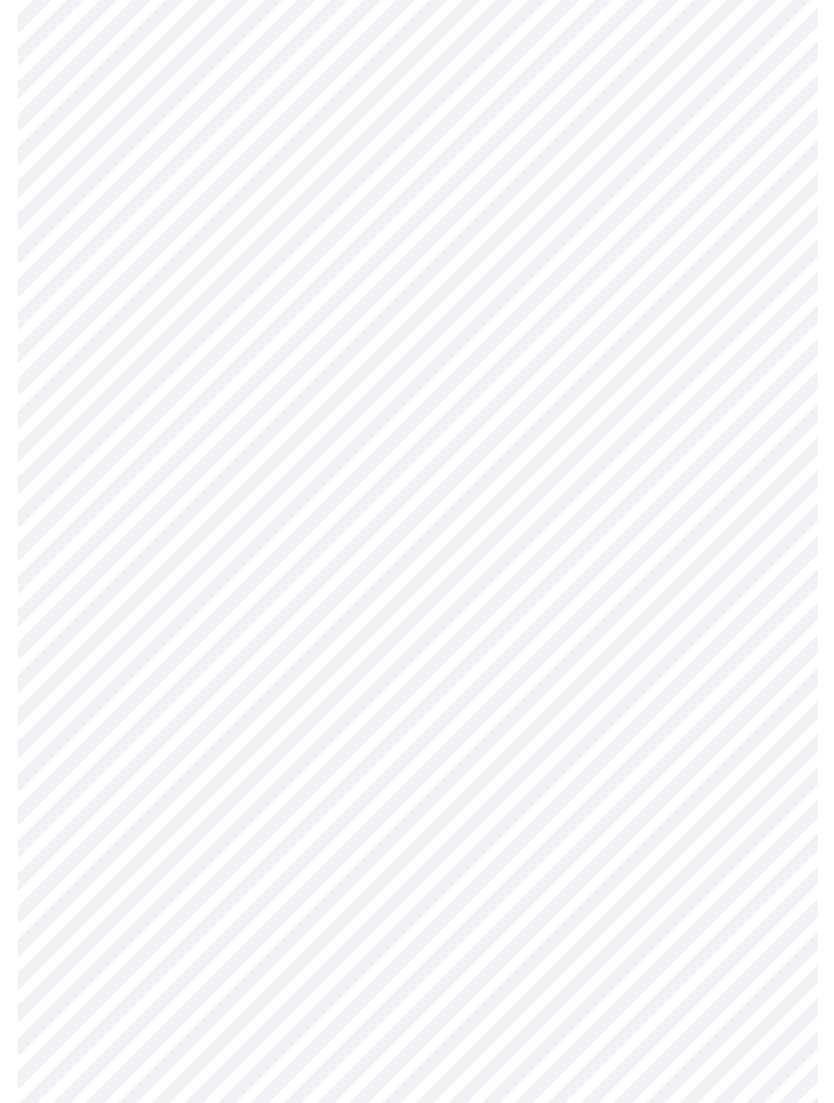 scroll, scrollTop: 592, scrollLeft: 0, axis: vertical 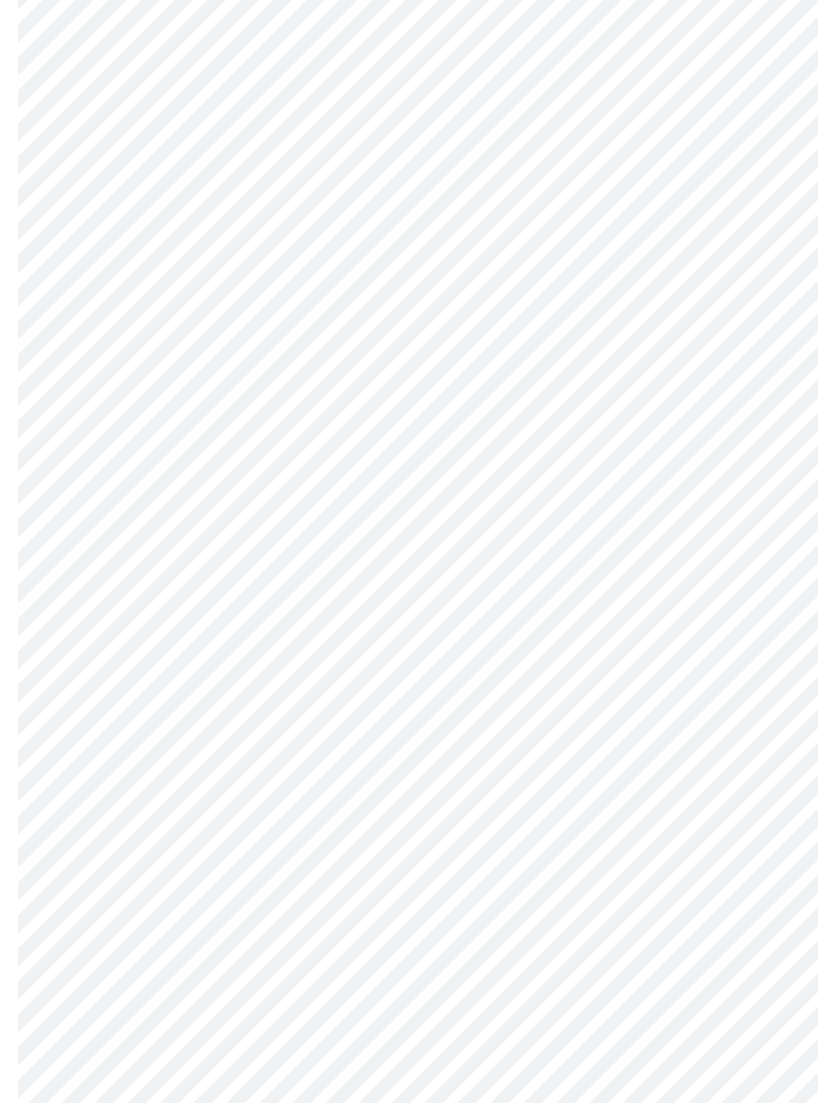 click on "MyMenopauseRx Intake Questions 4  /  13" at bounding box center (417, 354) 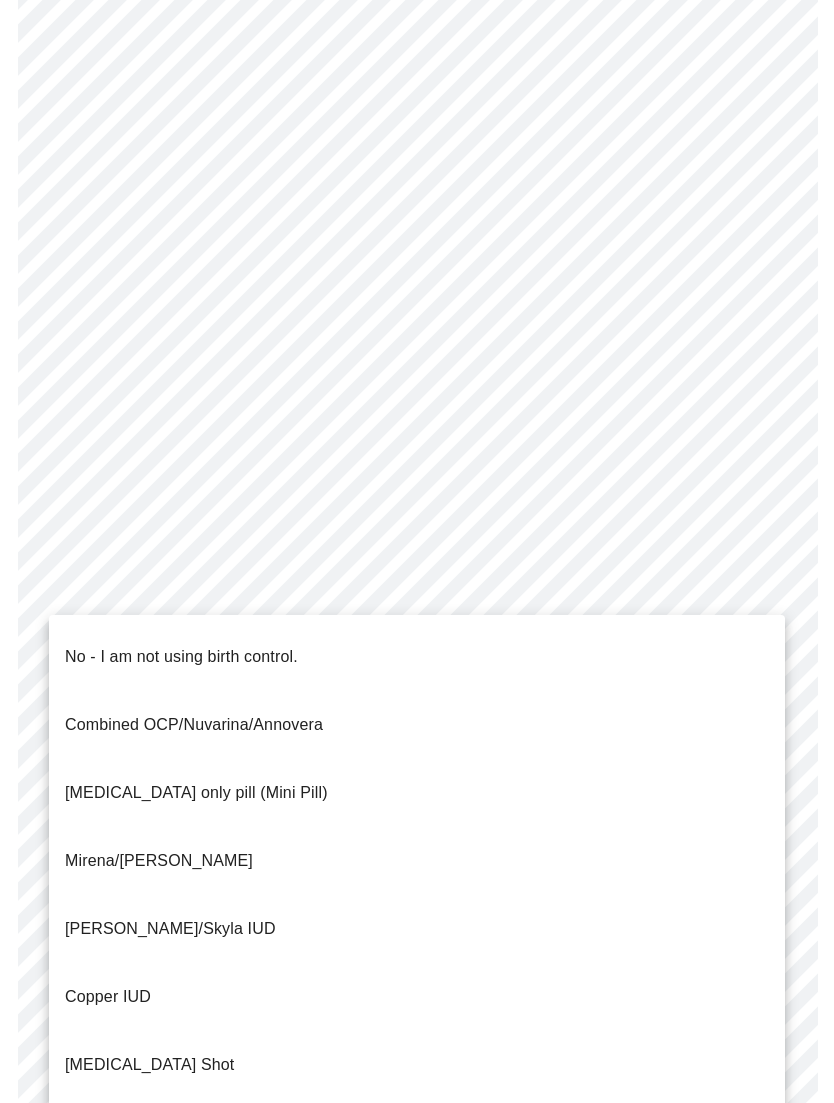 click on "No - I am not using birth control." at bounding box center (417, 657) 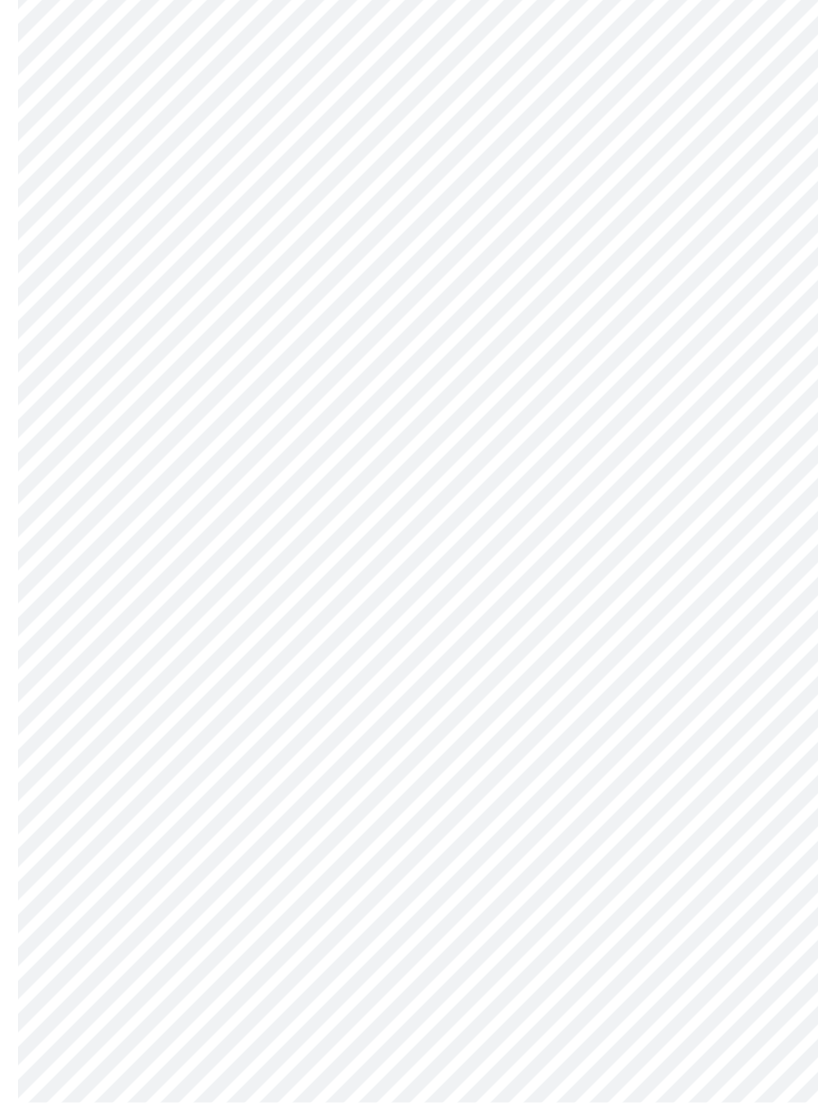 scroll, scrollTop: 699, scrollLeft: 0, axis: vertical 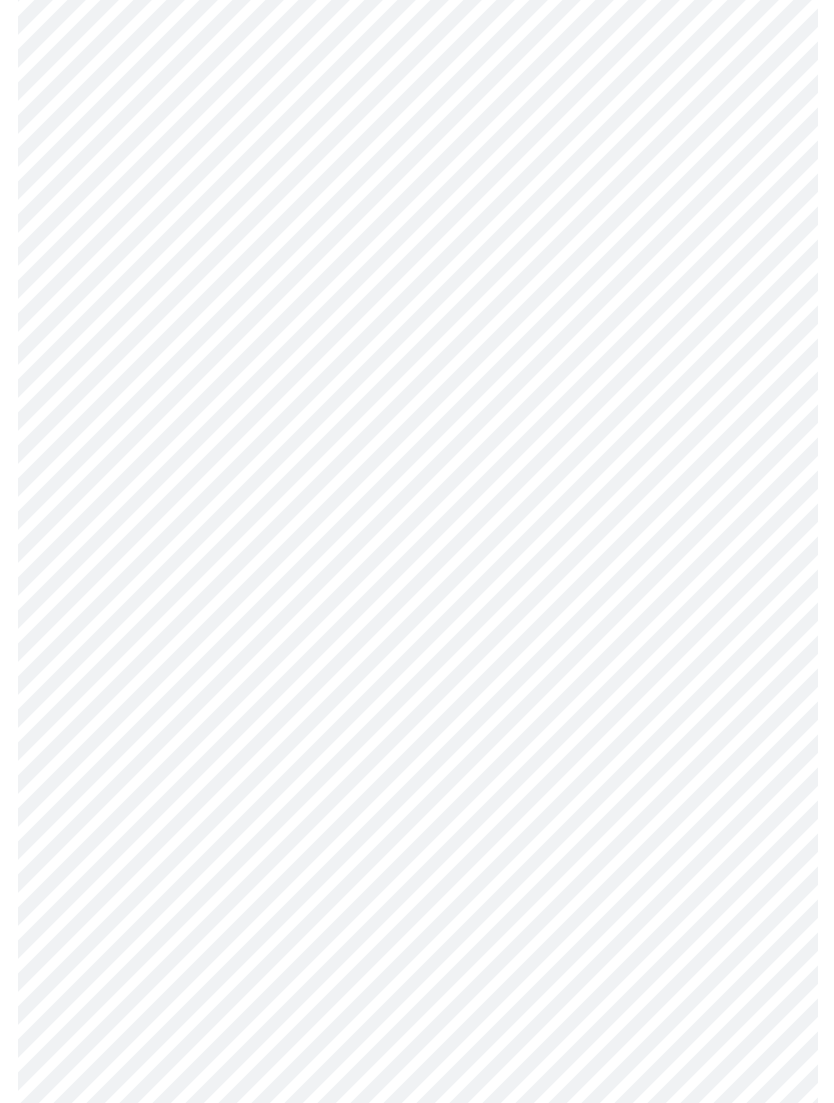 click on "MyMenopauseRx Intake Questions 4  /  13" at bounding box center (417, 242) 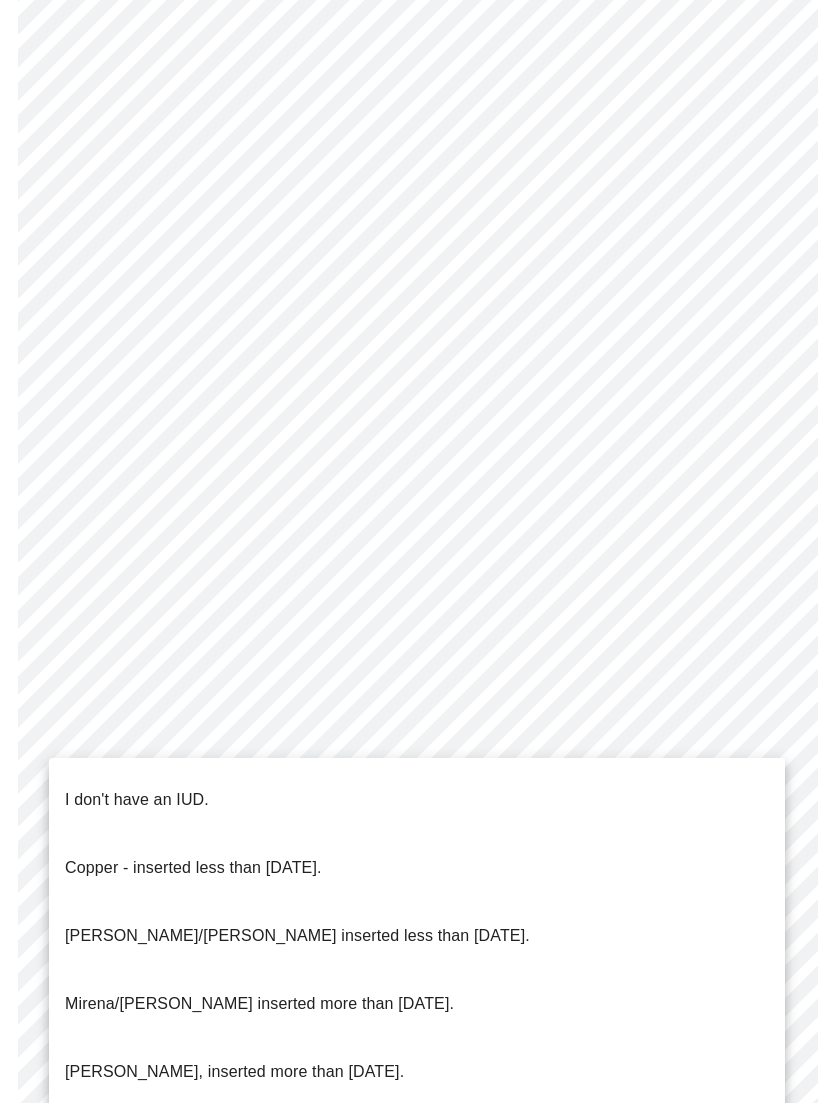 click on "I don't have an IUD." at bounding box center [137, 800] 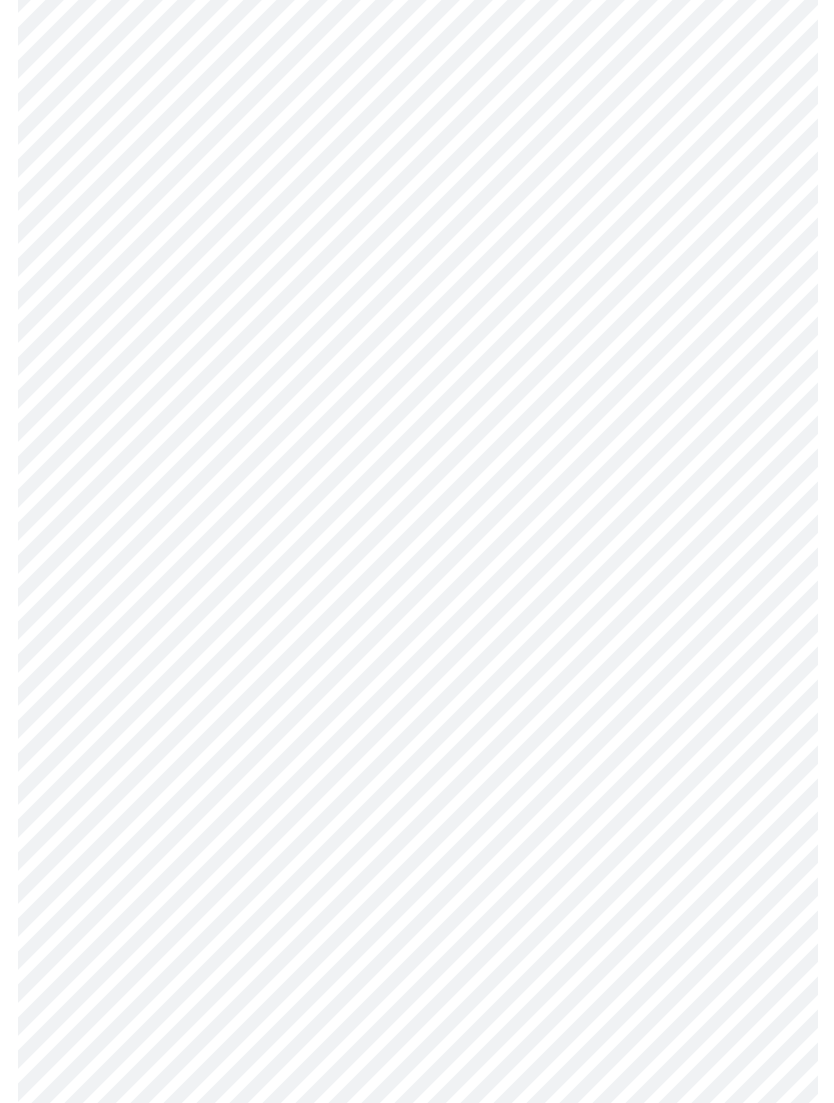 click on "MyMenopauseRx Intake Questions 4  /  13" at bounding box center [417, 247] 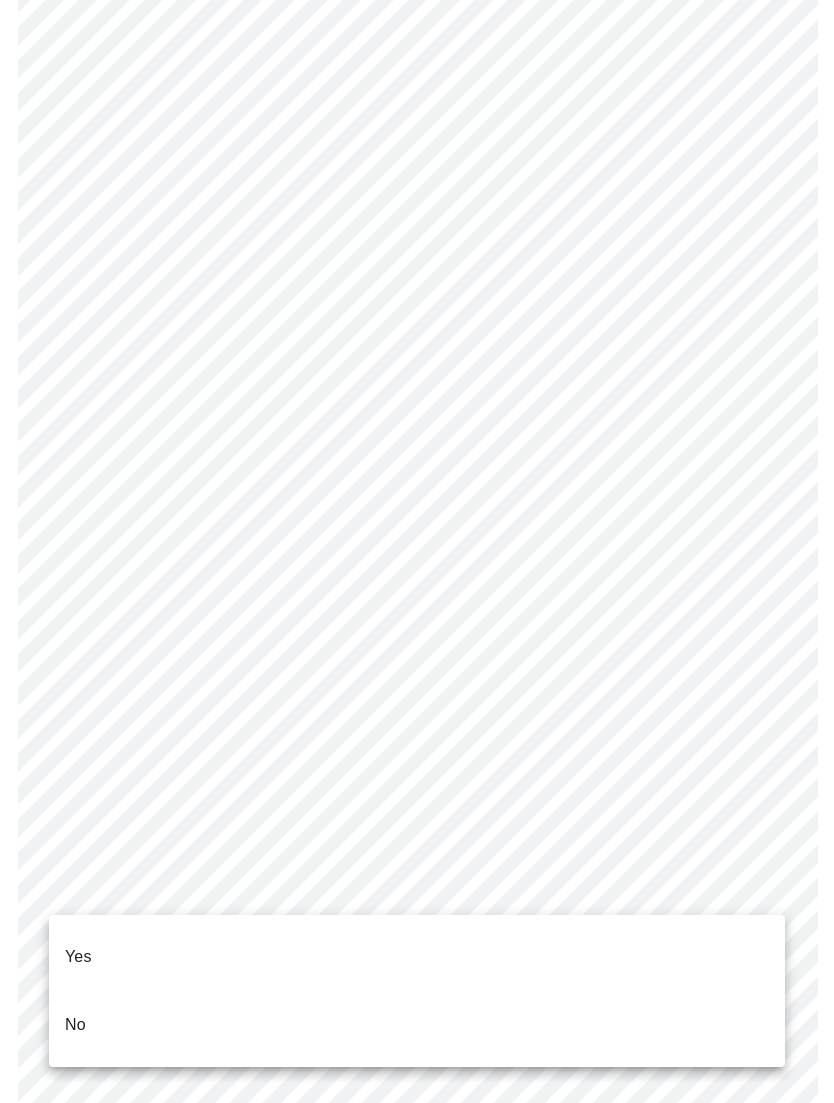 click on "Yes" at bounding box center (78, 957) 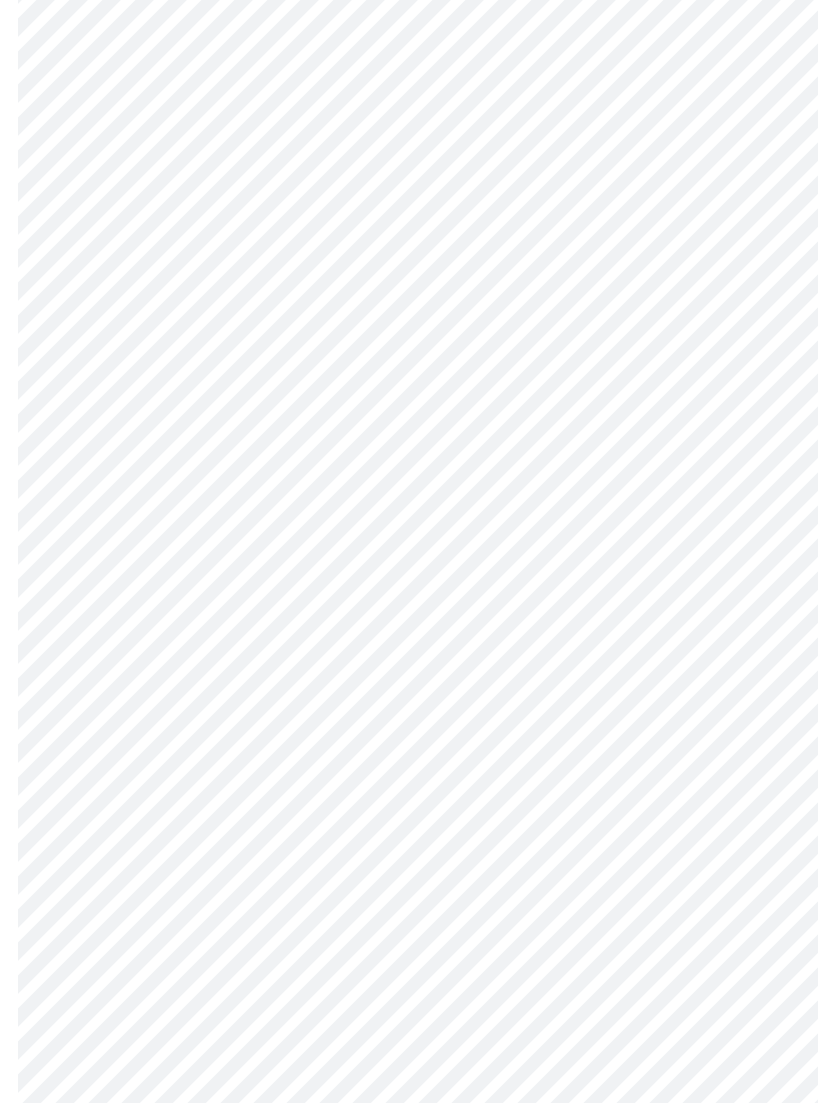 scroll, scrollTop: 4784, scrollLeft: 0, axis: vertical 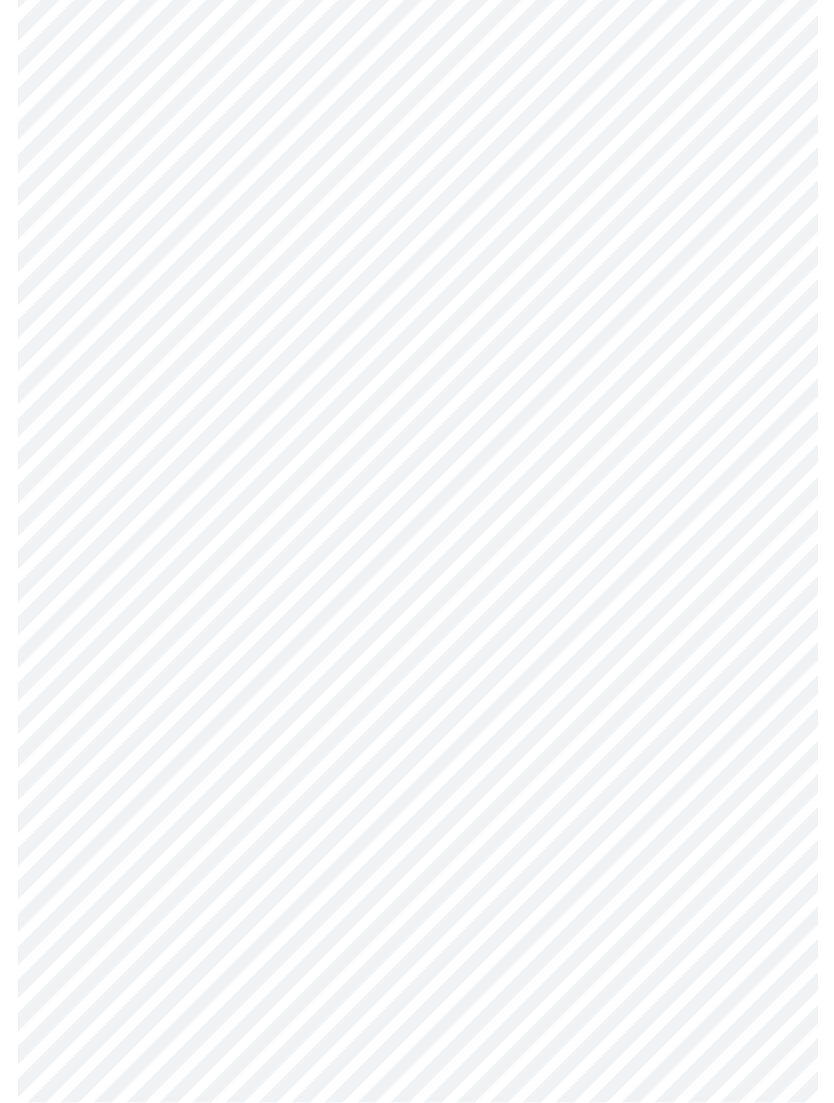 click on "MyMenopauseRx Intake Questions 7  /  13" at bounding box center [417, -1593] 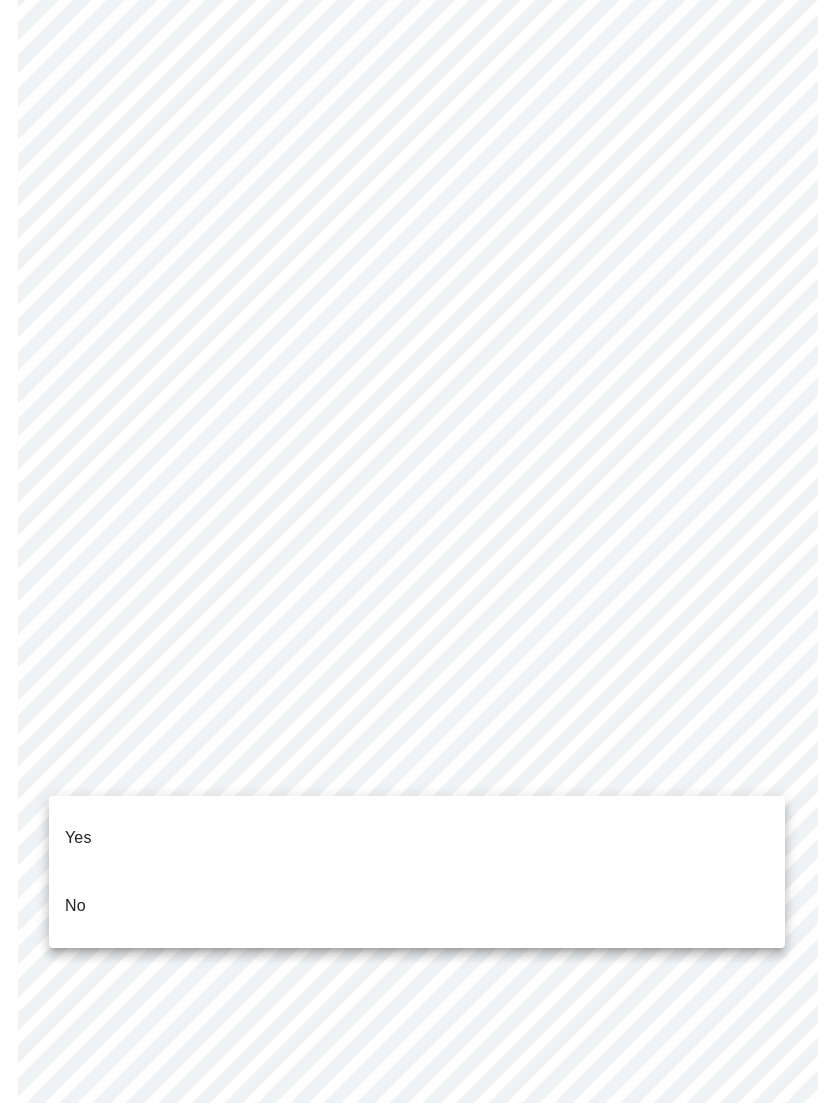 click on "Yes" at bounding box center (417, 838) 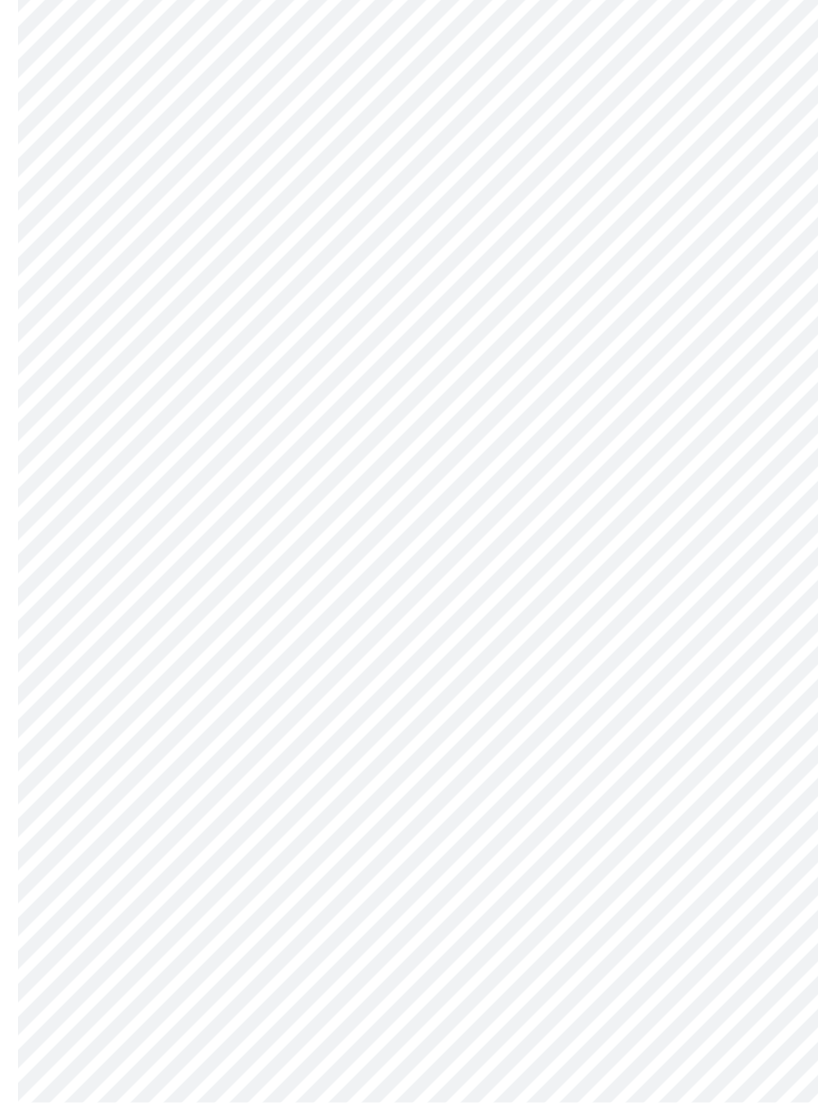 scroll, scrollTop: 293, scrollLeft: 0, axis: vertical 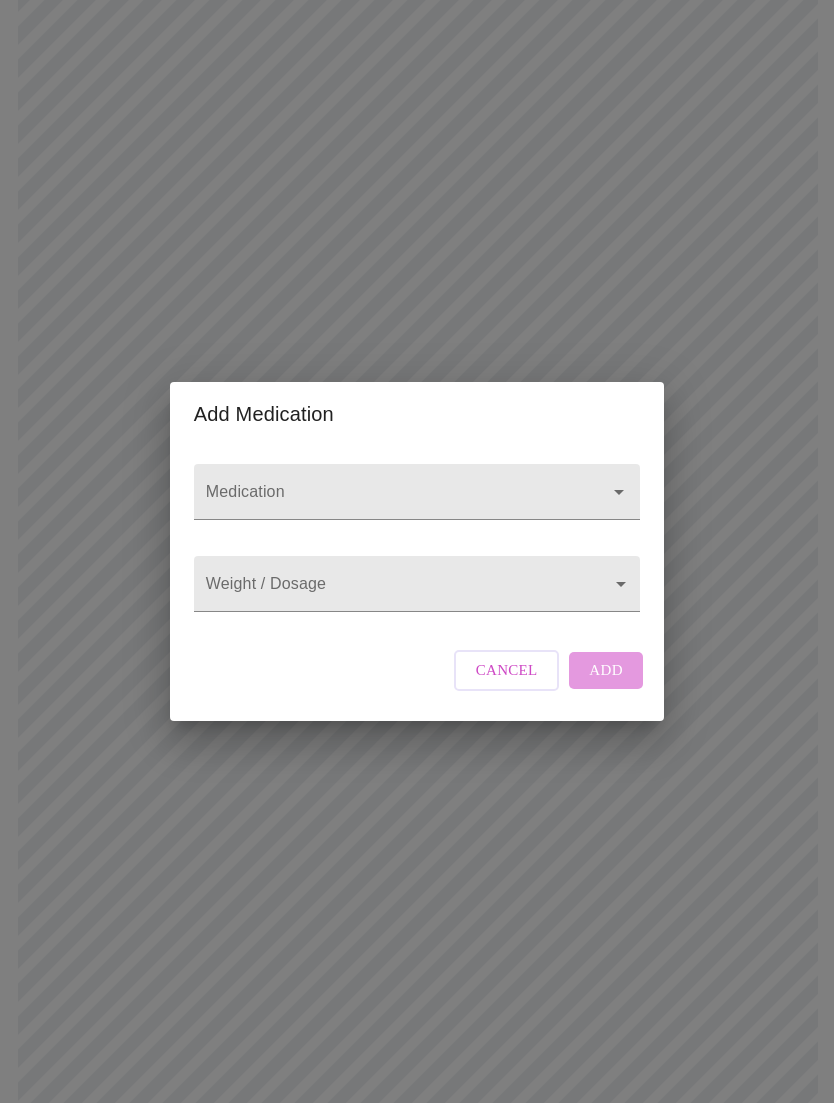 click 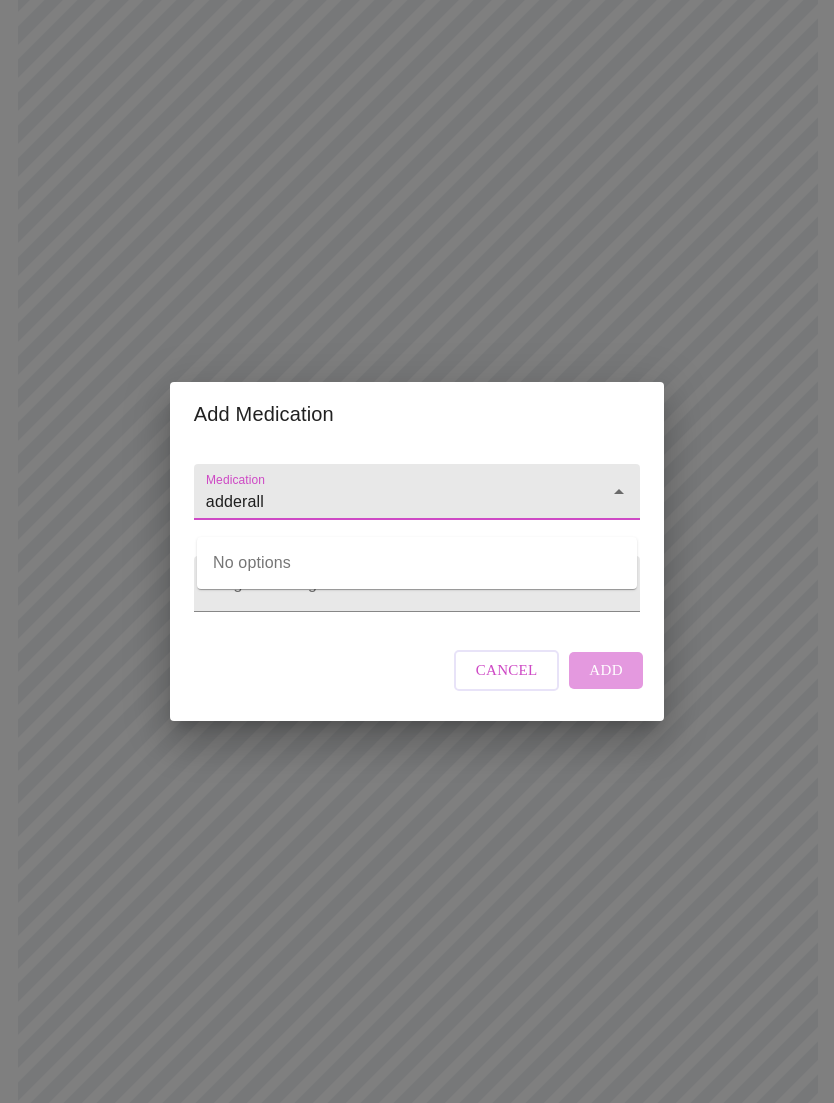 type on "adderall" 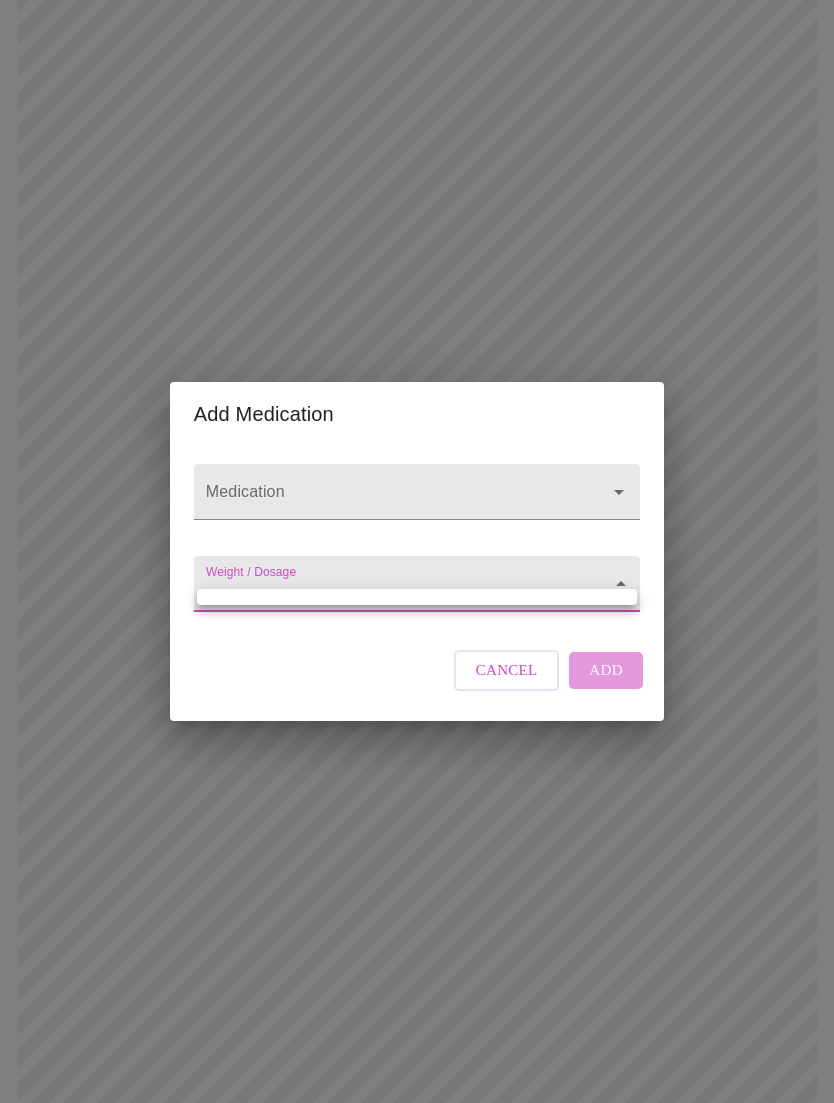 click at bounding box center [417, 551] 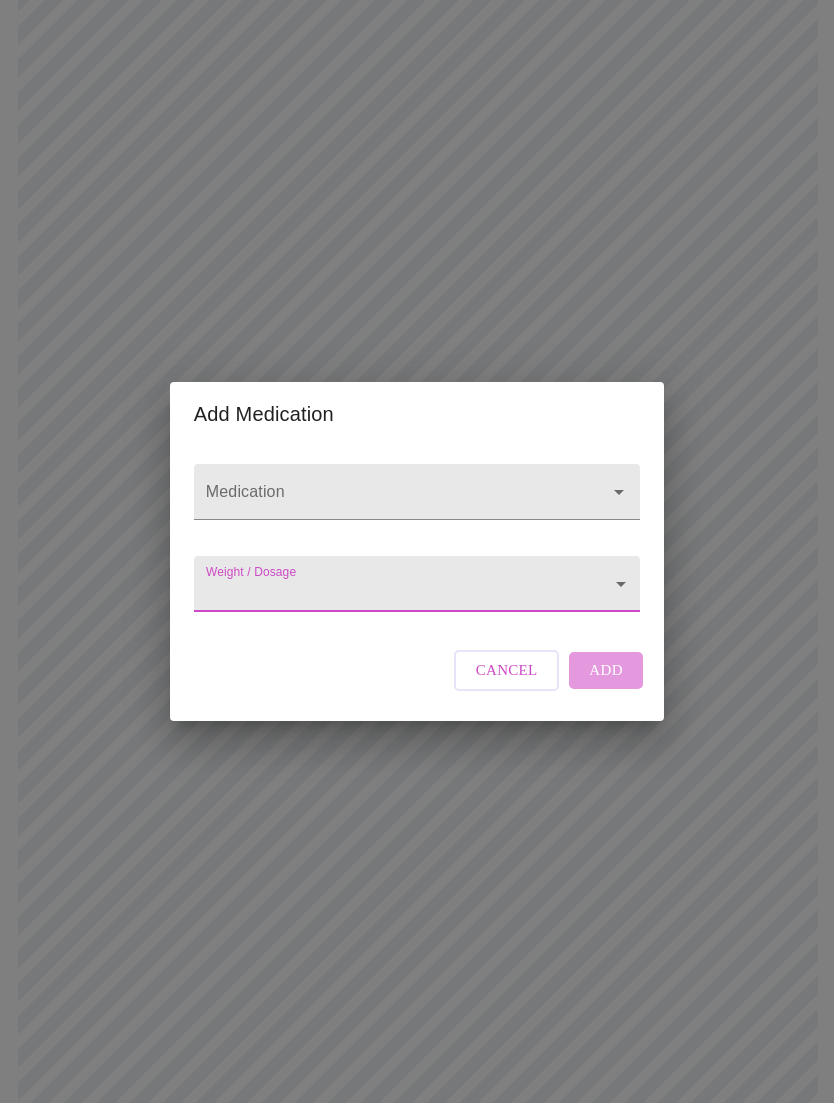 click on "MyMenopauseRx Intake Questions 13  /  13 Add Medication Medication Weight / Dosage ​ Cancel Add" at bounding box center [417, 669] 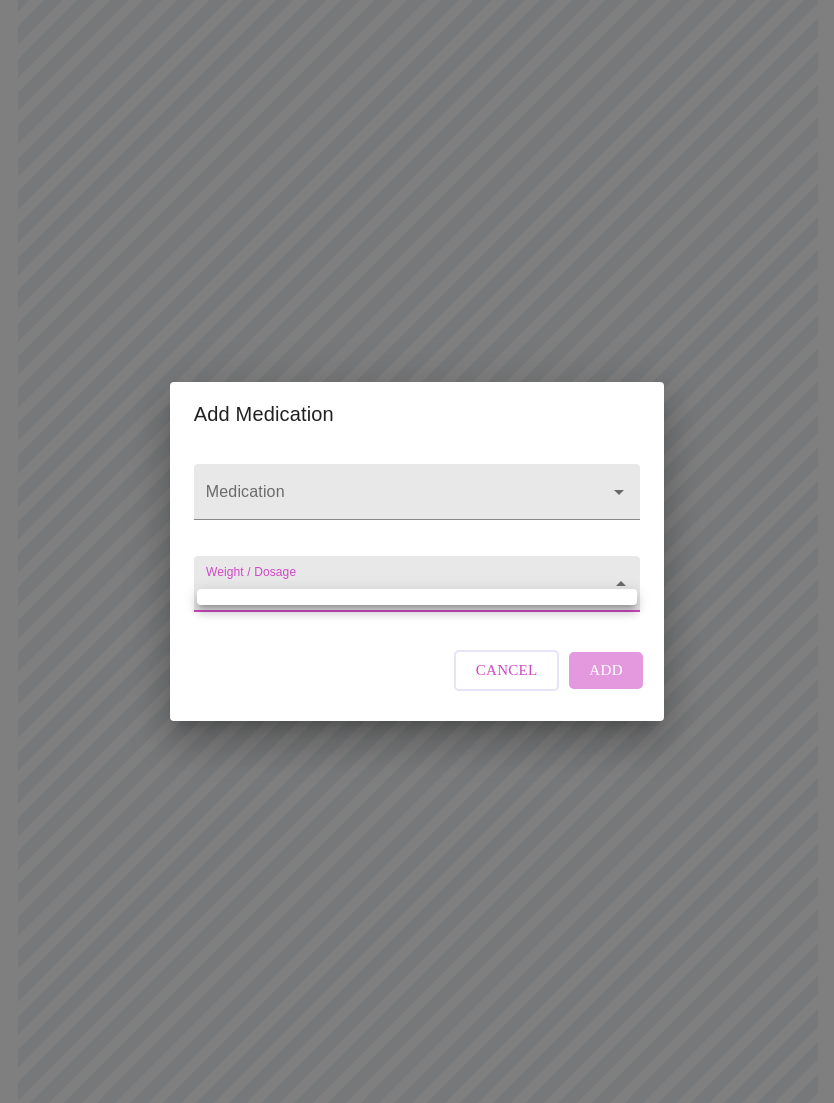 click at bounding box center (417, 551) 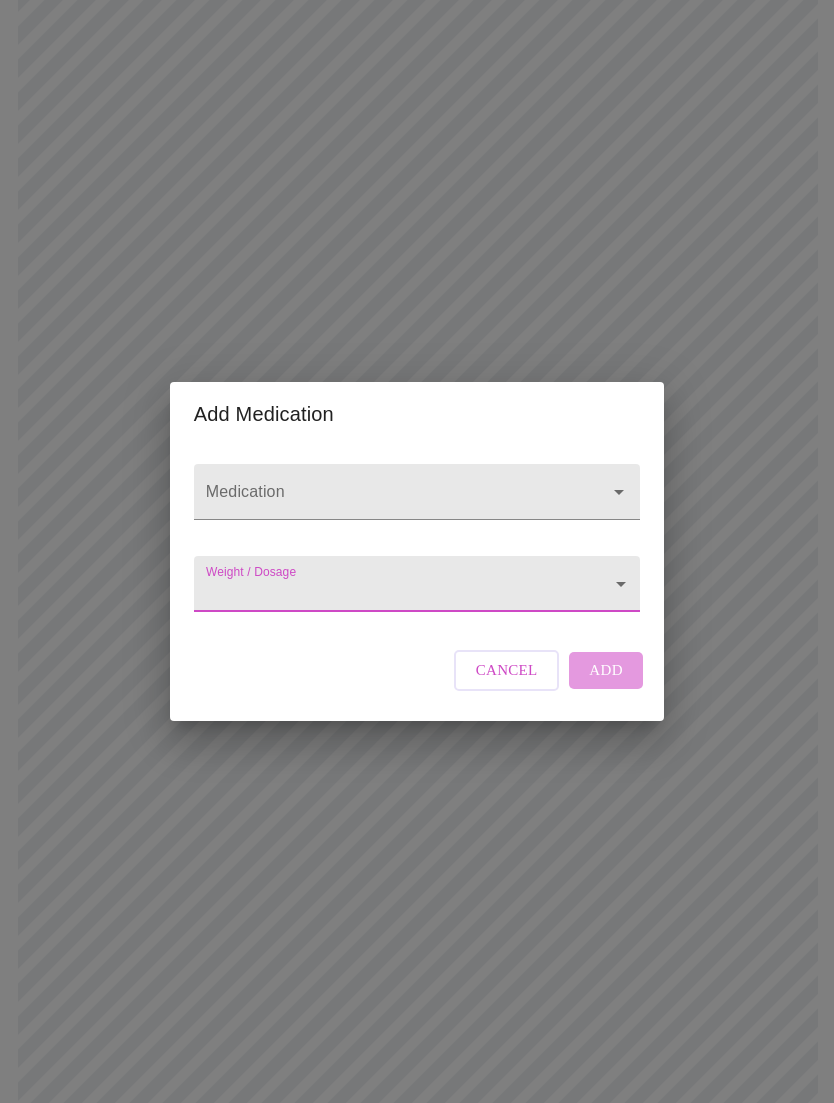 click on "MyMenopauseRx Intake Questions 13  /  13 Add Medication Medication Weight / Dosage ​ Cancel Add" at bounding box center (417, 669) 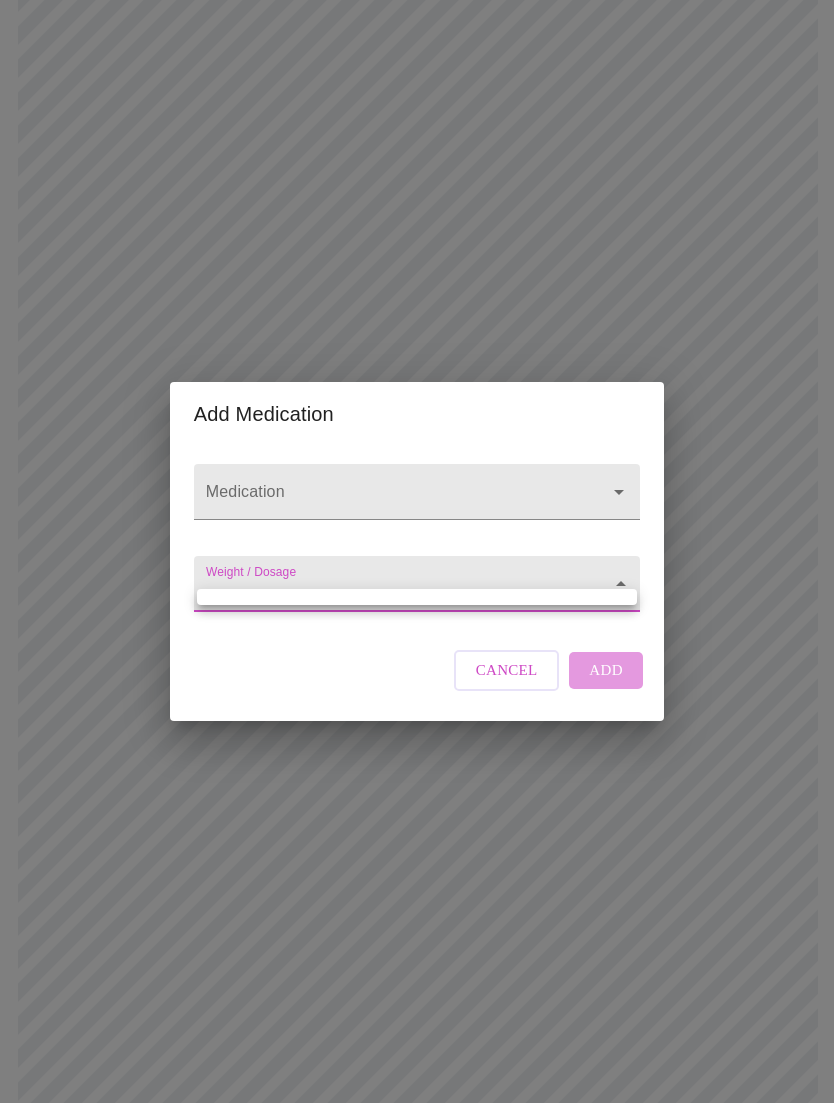 click at bounding box center [417, 597] 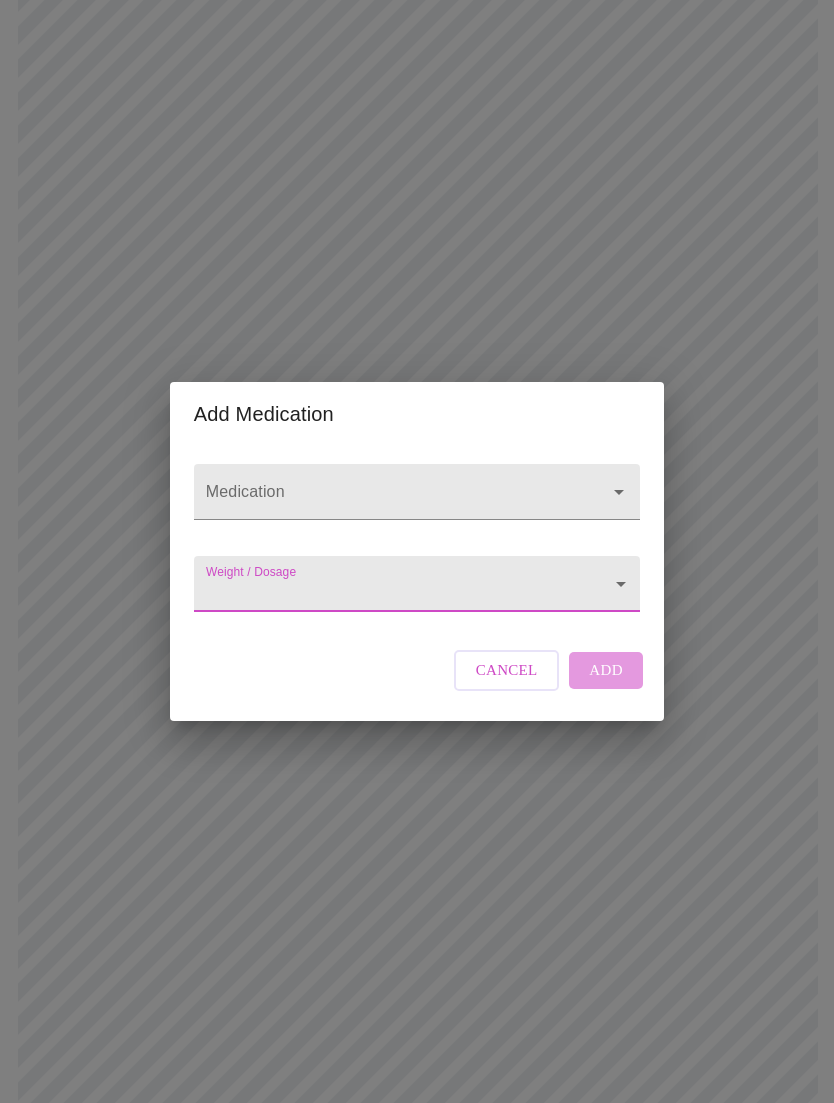 click on "Medication" at bounding box center [388, 501] 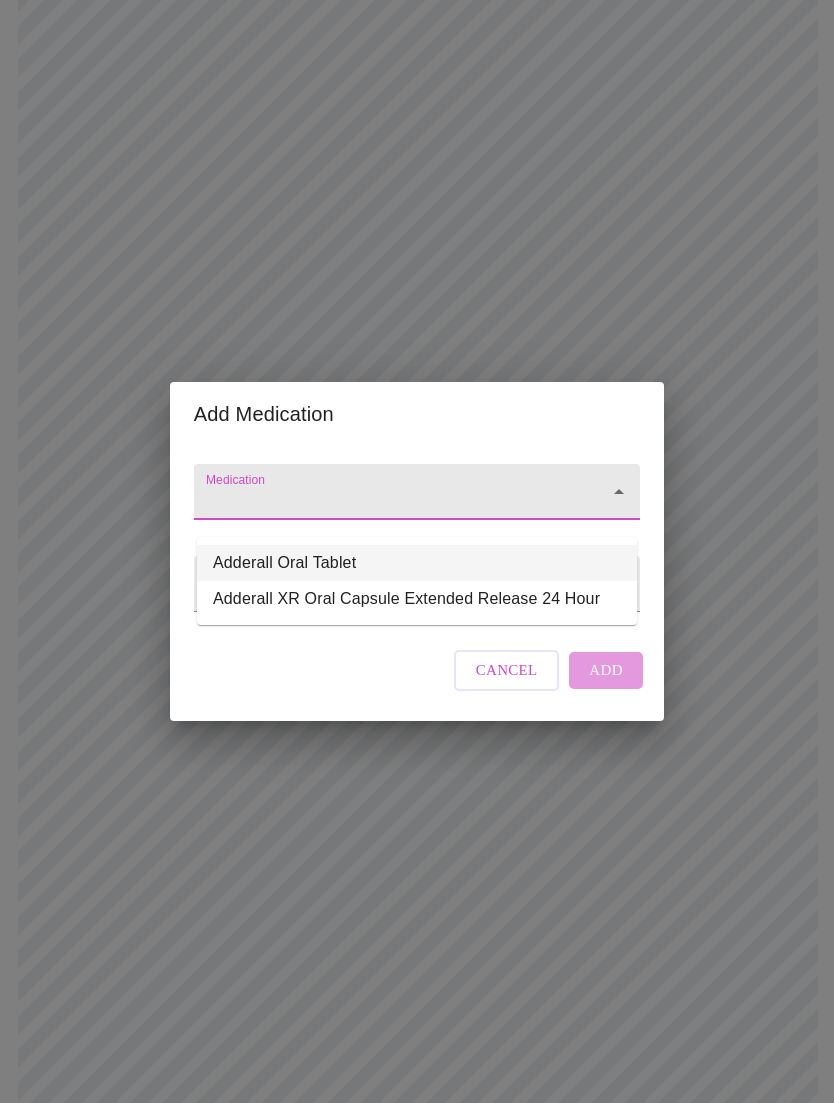 click on "Adderall Oral Tablet" at bounding box center (417, 563) 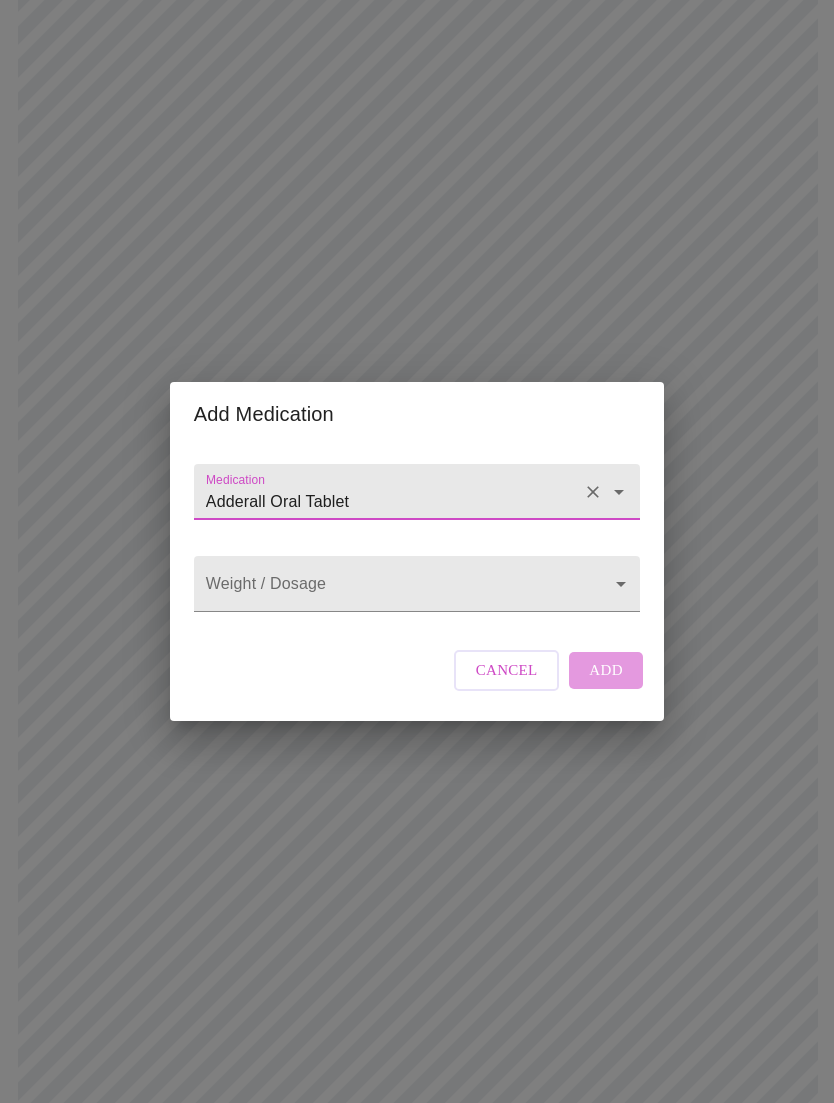 click on "MyMenopauseRx Intake Questions 13  /  13 Add Medication Medication Adderall Oral Tablet Weight / Dosage ​ Cancel Add" at bounding box center (417, 669) 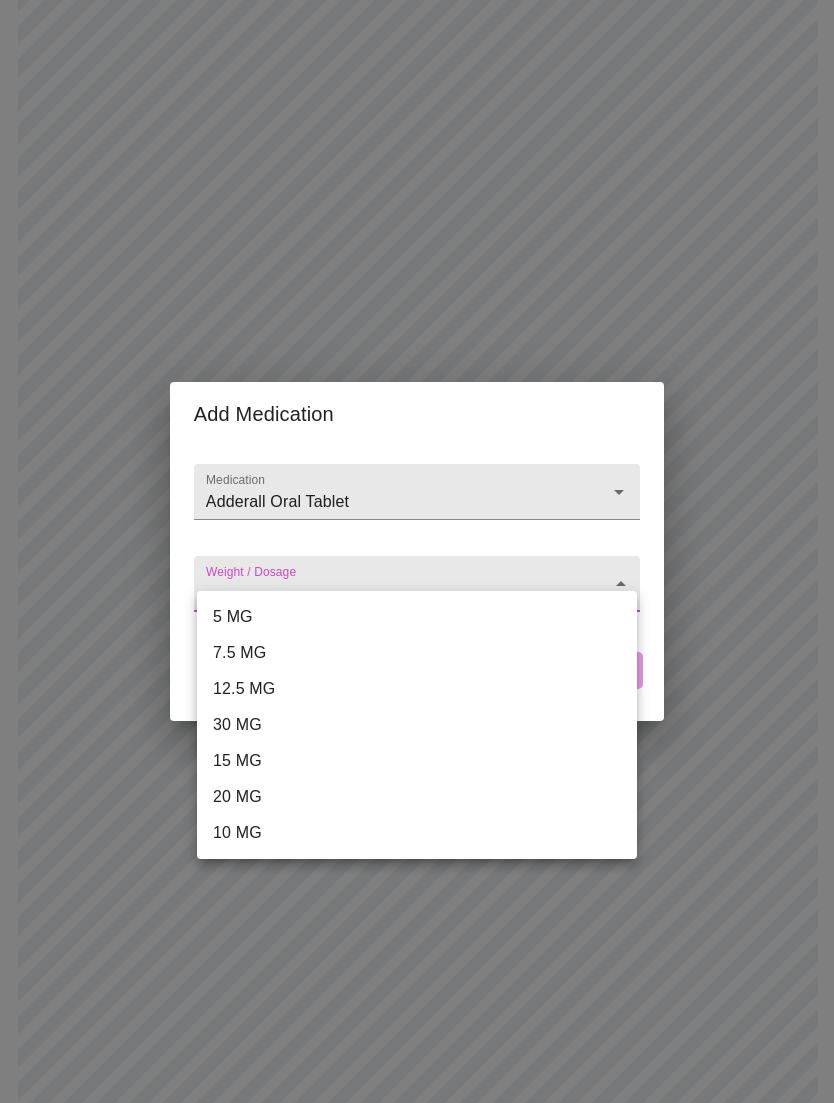 click on "20 MG" at bounding box center [417, 797] 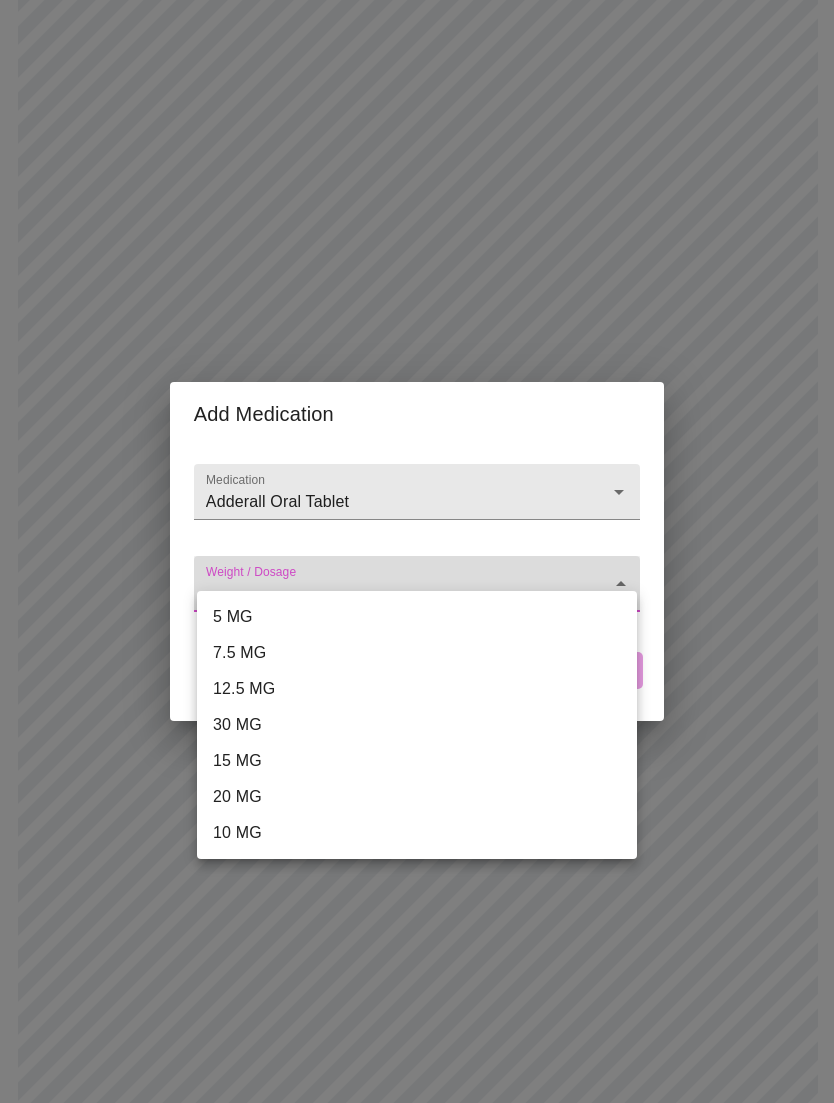 type on "20 MG" 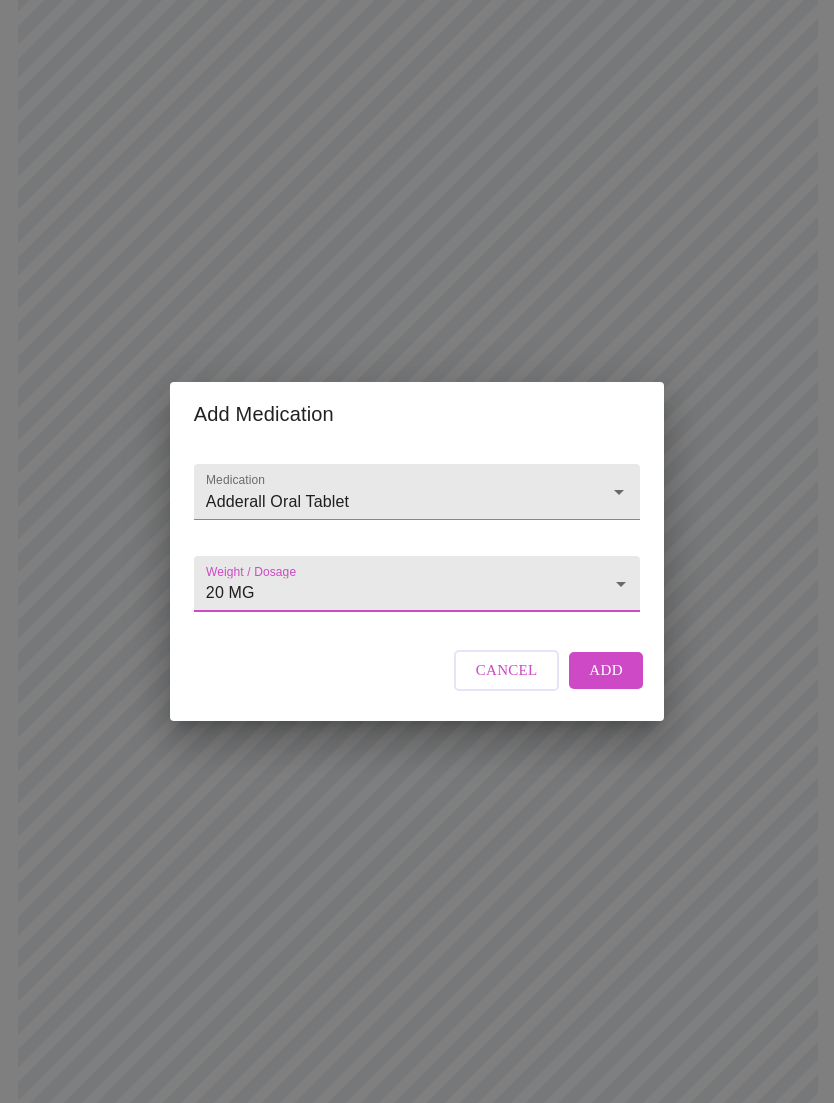 click on "Add" at bounding box center [606, 670] 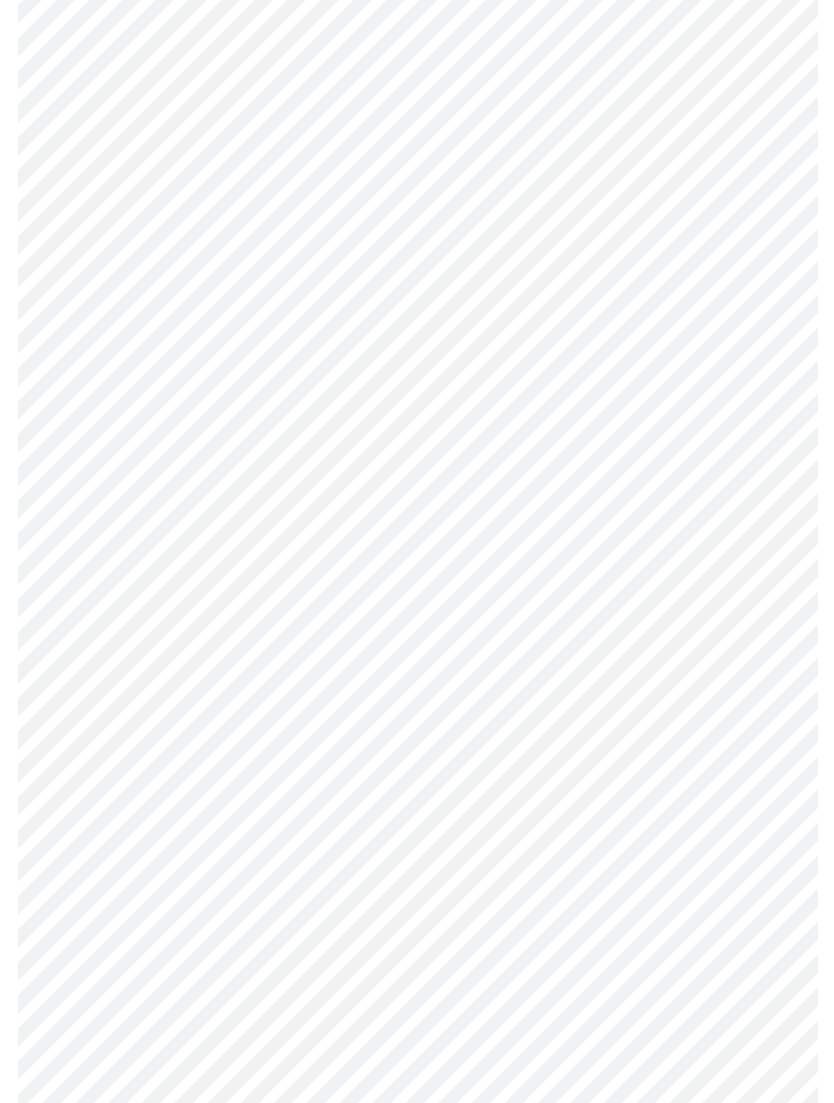 scroll, scrollTop: 815, scrollLeft: 0, axis: vertical 